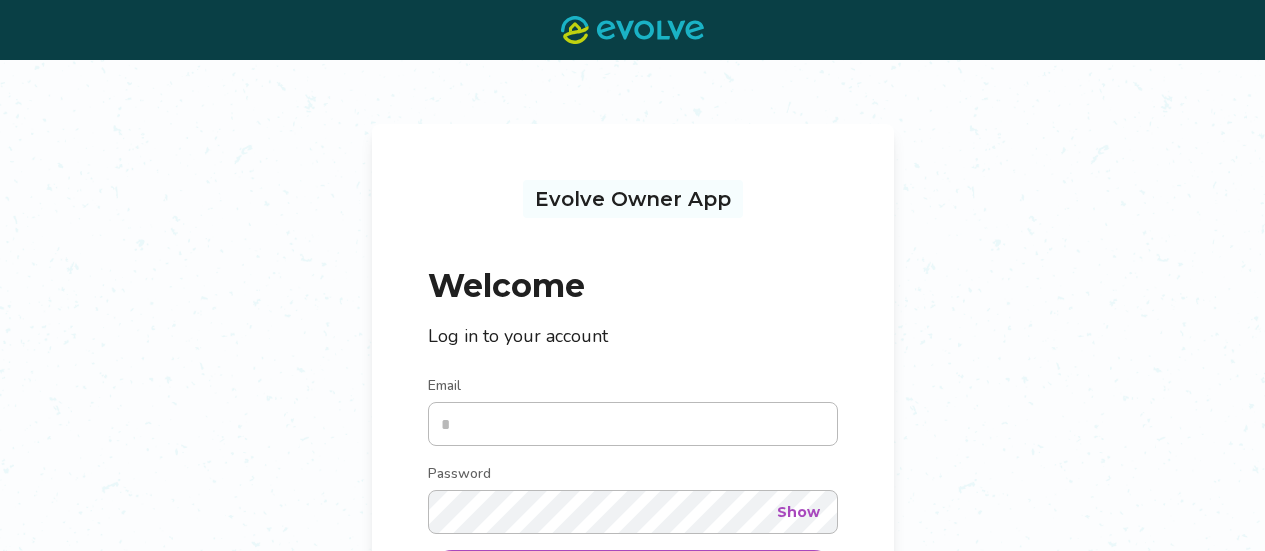scroll, scrollTop: 0, scrollLeft: 0, axis: both 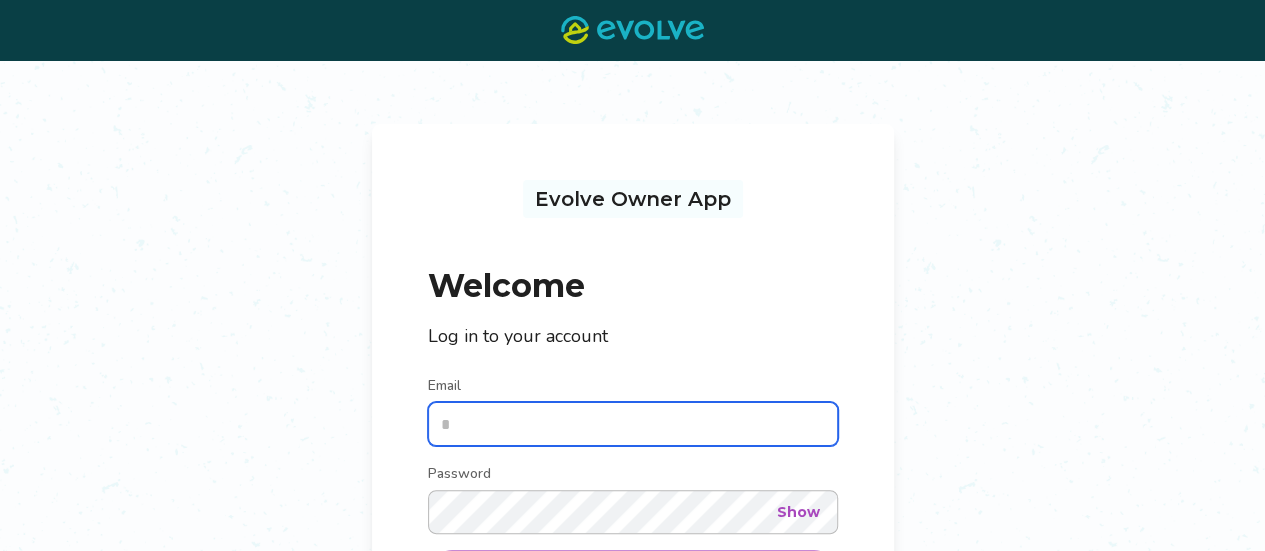 type on "**********" 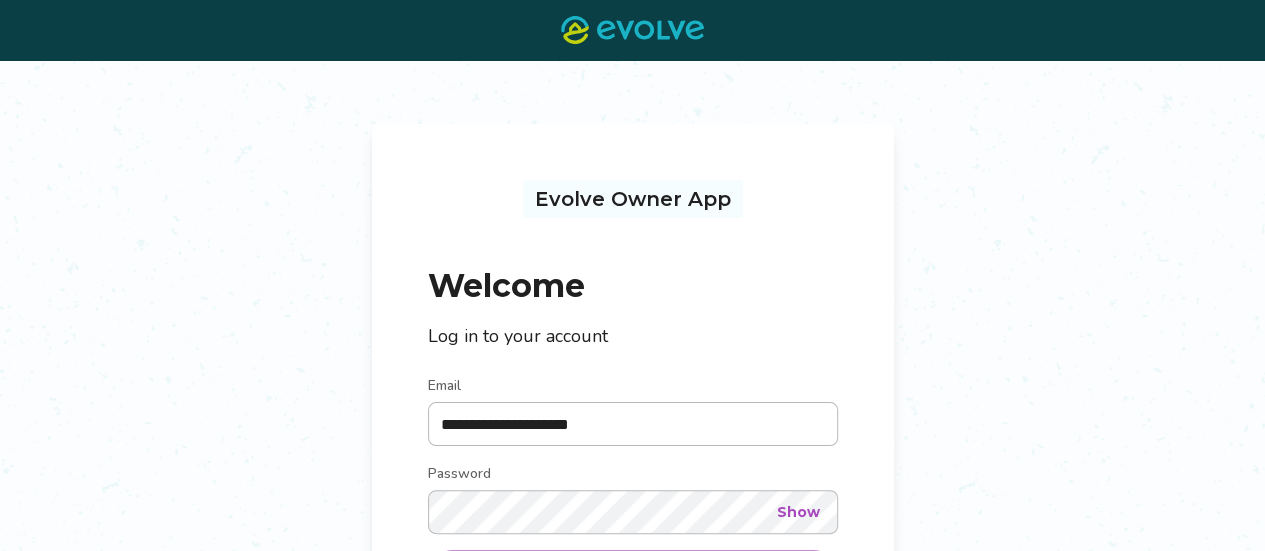click on "Show" at bounding box center (798, 512) 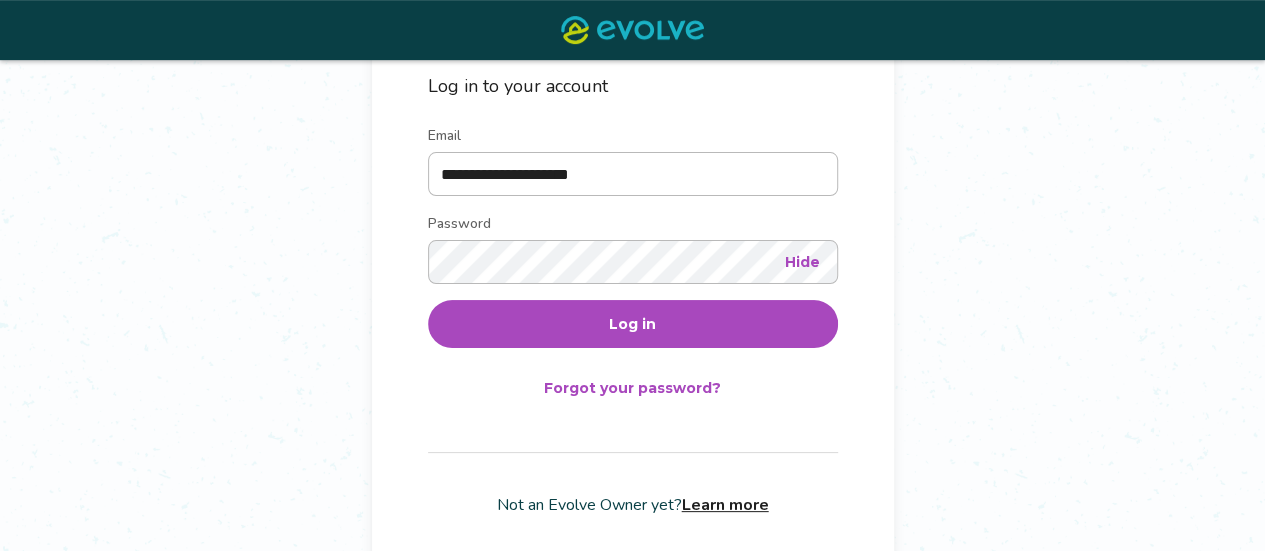 scroll, scrollTop: 271, scrollLeft: 0, axis: vertical 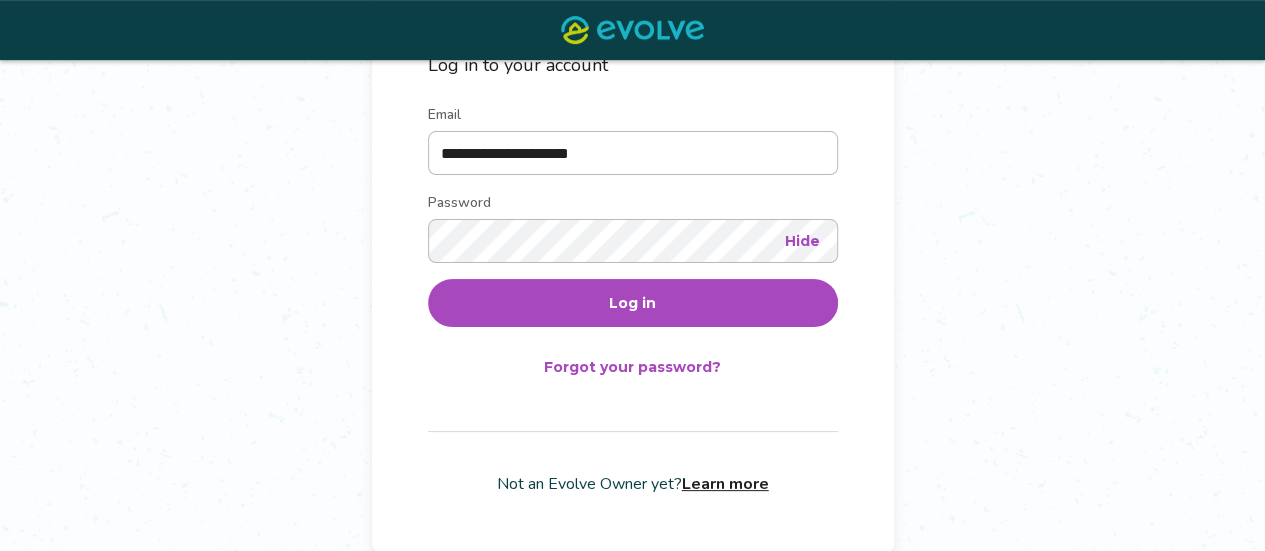 click on "Log in" at bounding box center (633, 303) 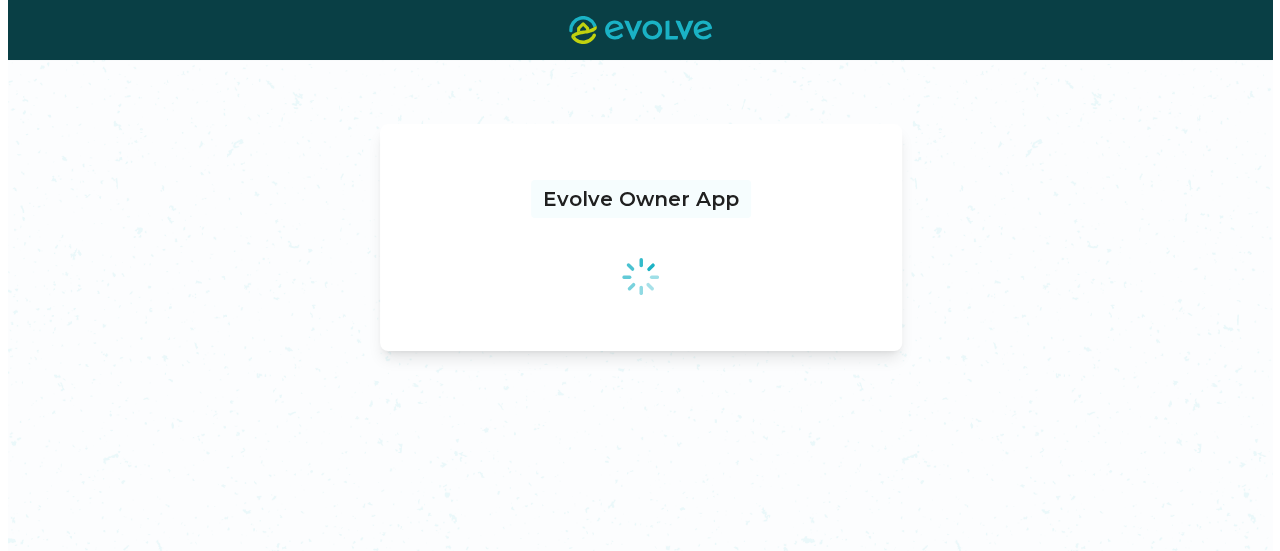 scroll, scrollTop: 0, scrollLeft: 0, axis: both 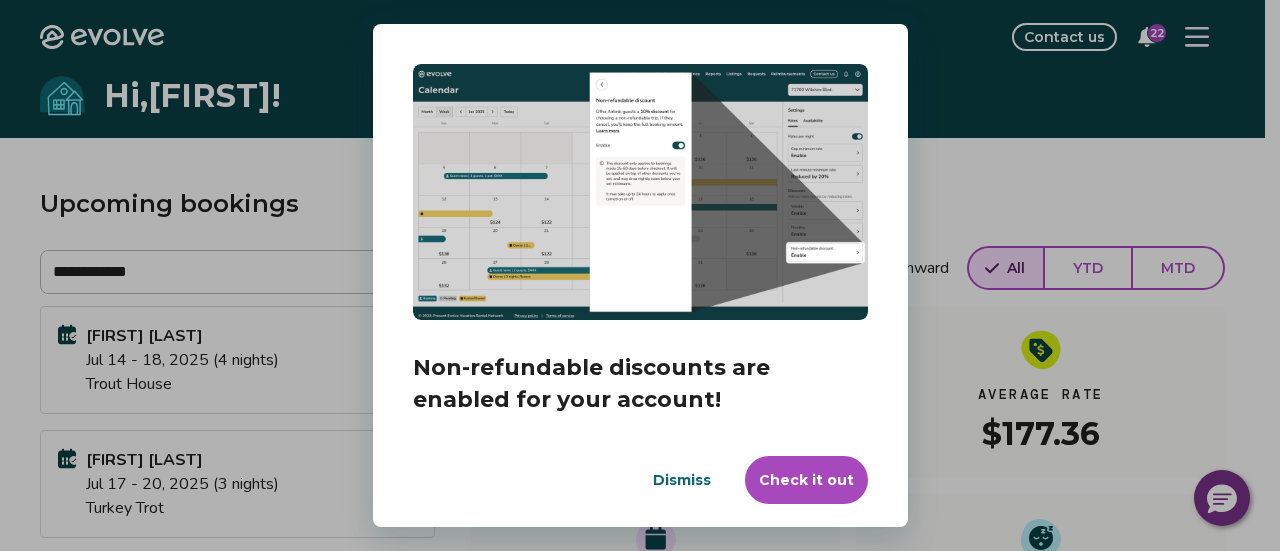 click on "Dismiss" at bounding box center (682, 480) 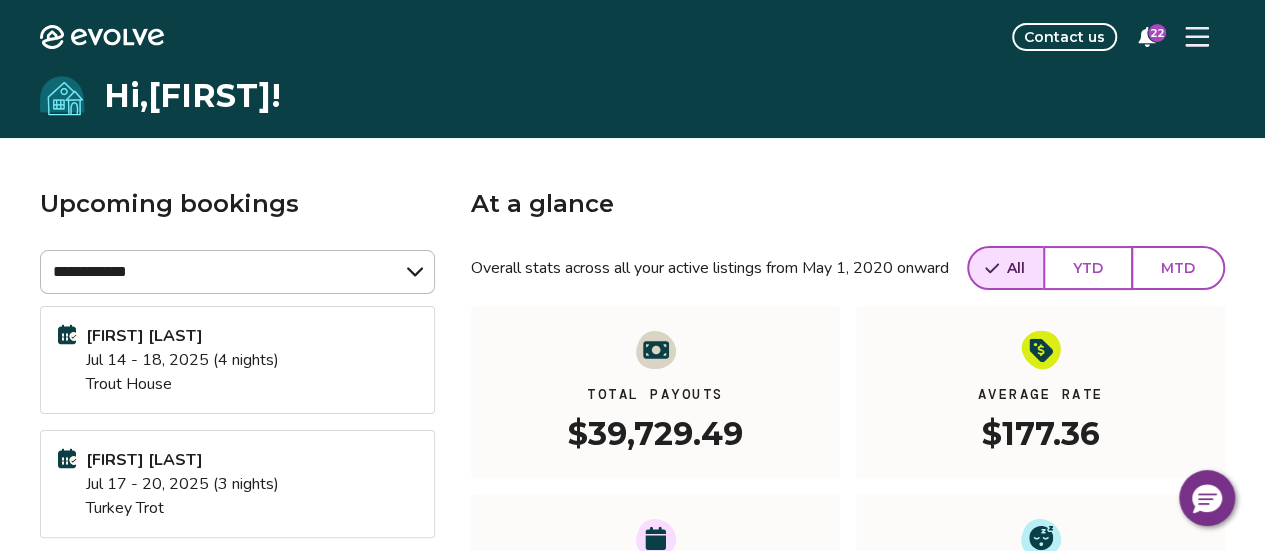 click 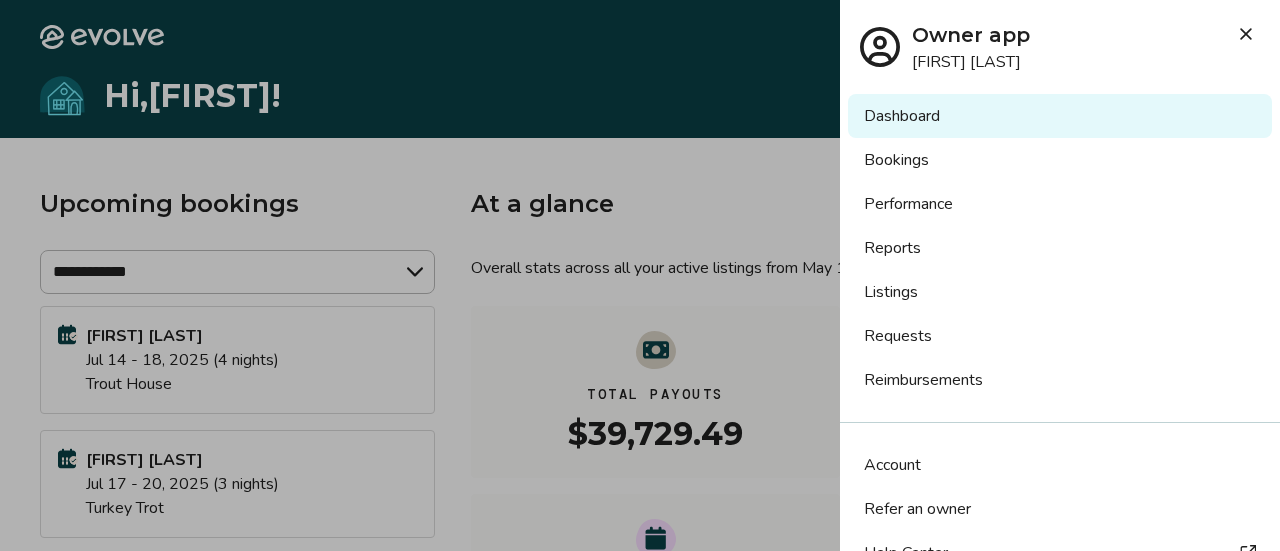 click on "Reports" at bounding box center (1060, 248) 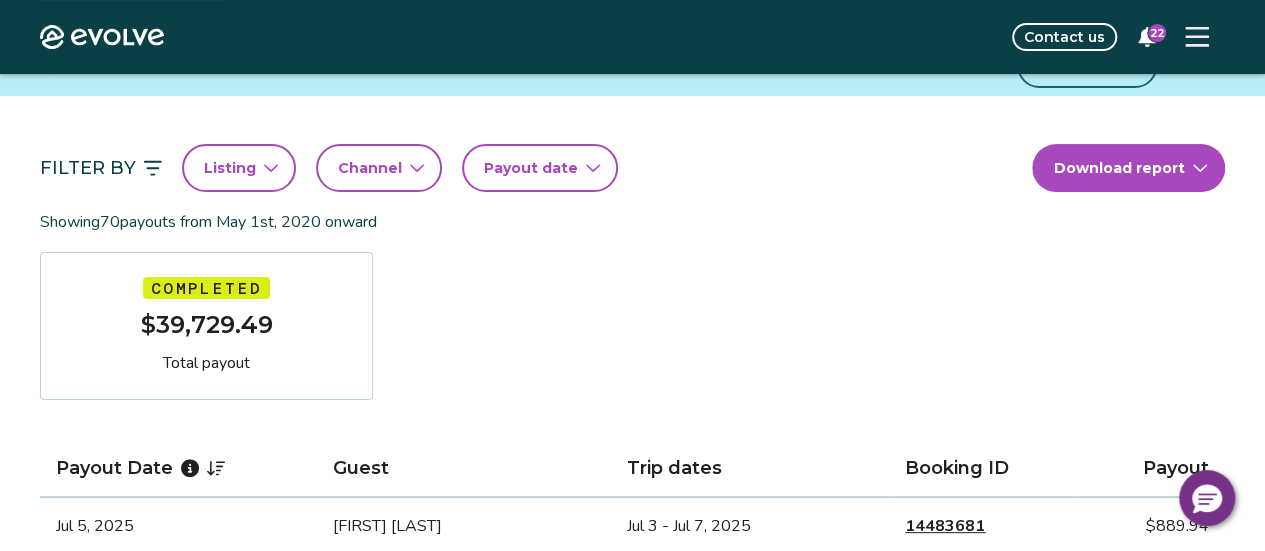scroll, scrollTop: 150, scrollLeft: 0, axis: vertical 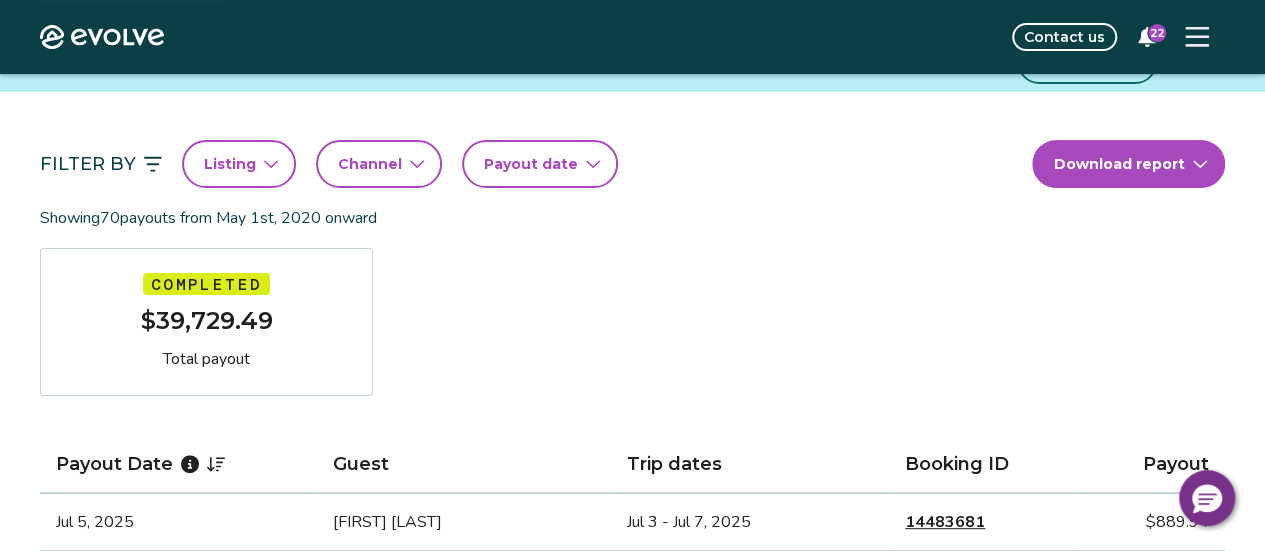 click on "Payout date" at bounding box center (540, 164) 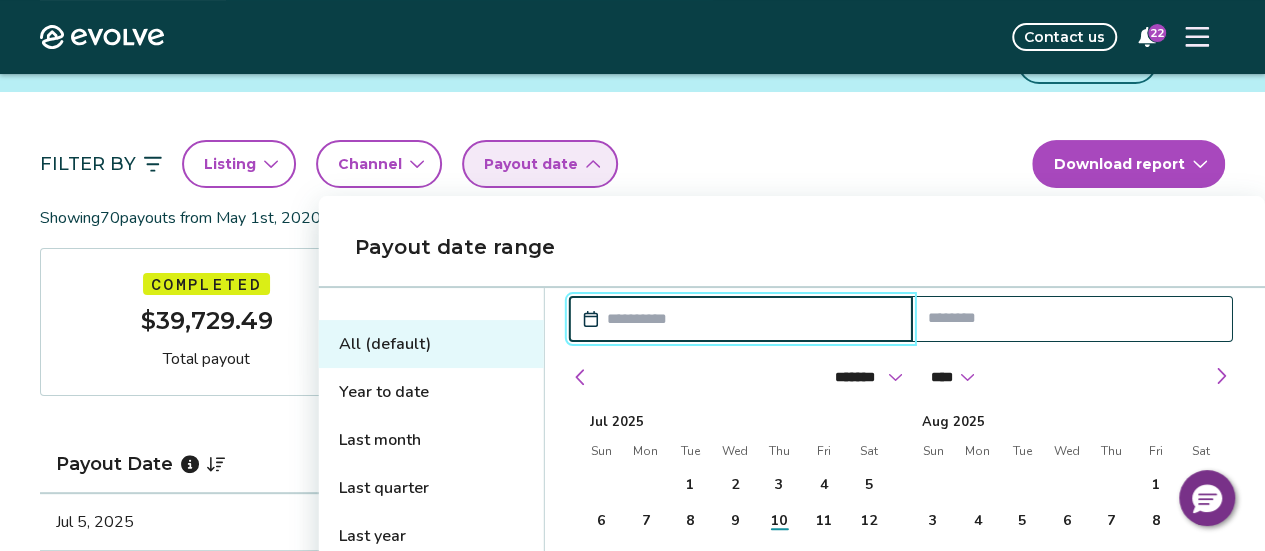 click on "All (default)" at bounding box center [431, 344] 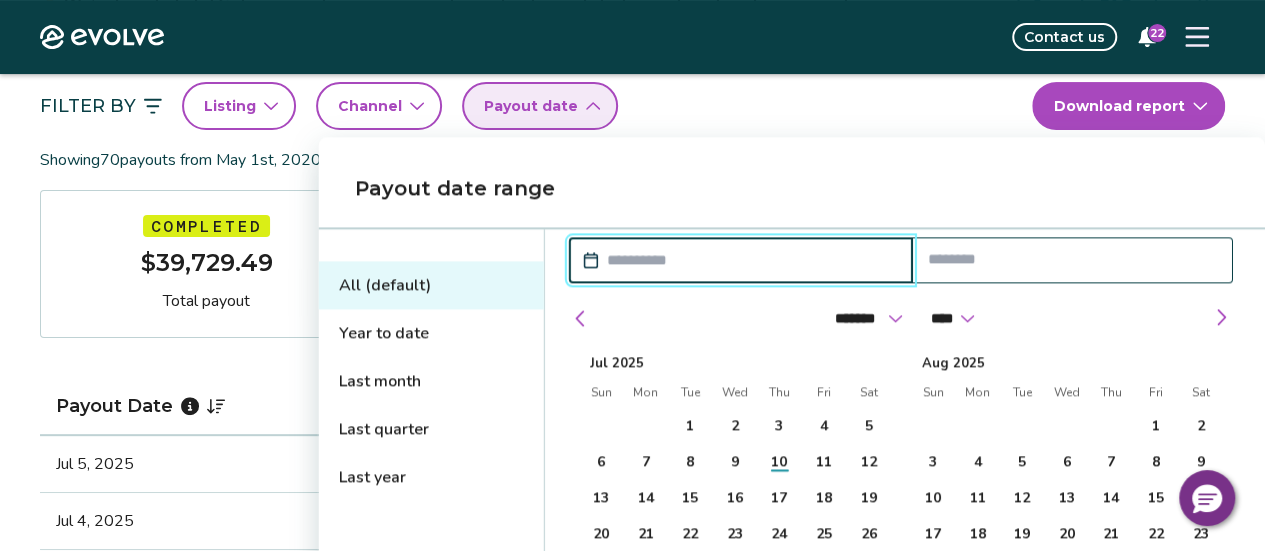 scroll, scrollTop: 214, scrollLeft: 0, axis: vertical 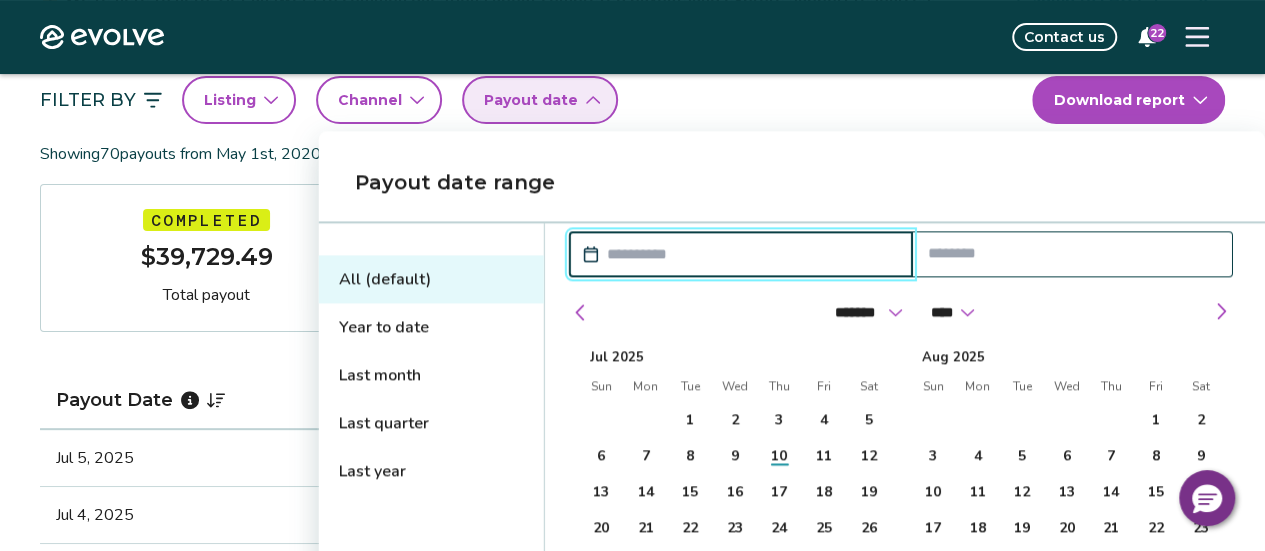 click at bounding box center (751, 254) 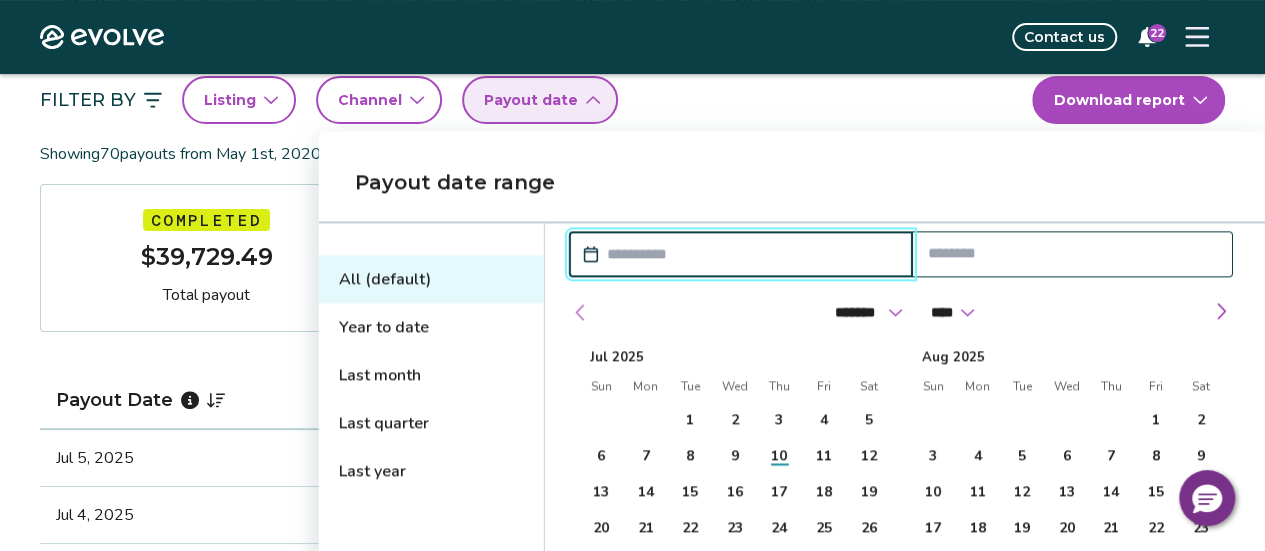 click at bounding box center (581, 312) 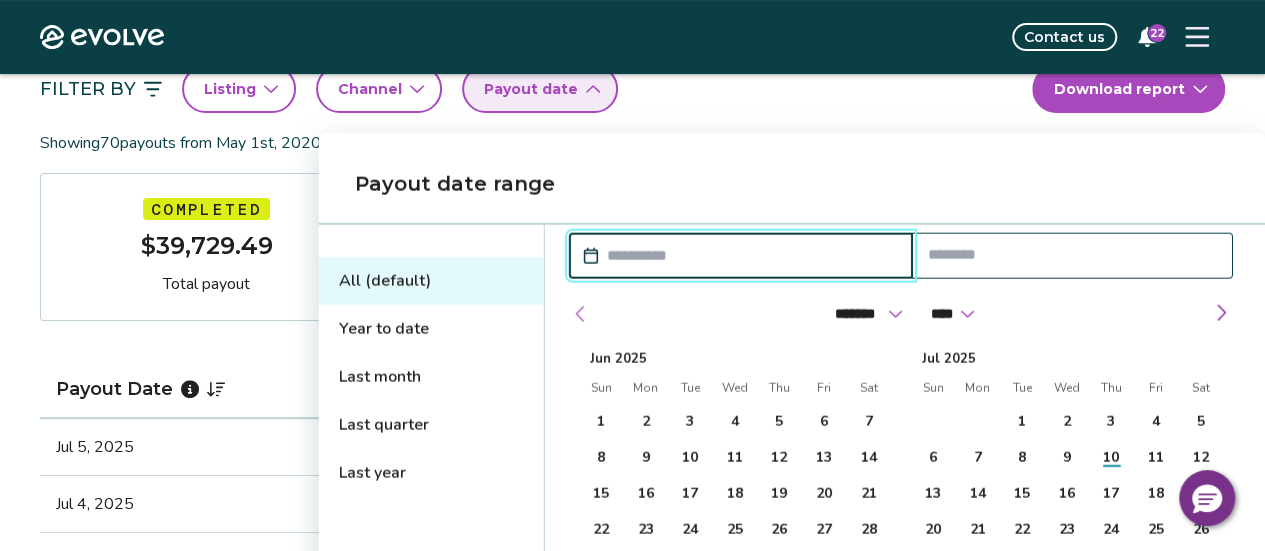 scroll, scrollTop: 240, scrollLeft: 0, axis: vertical 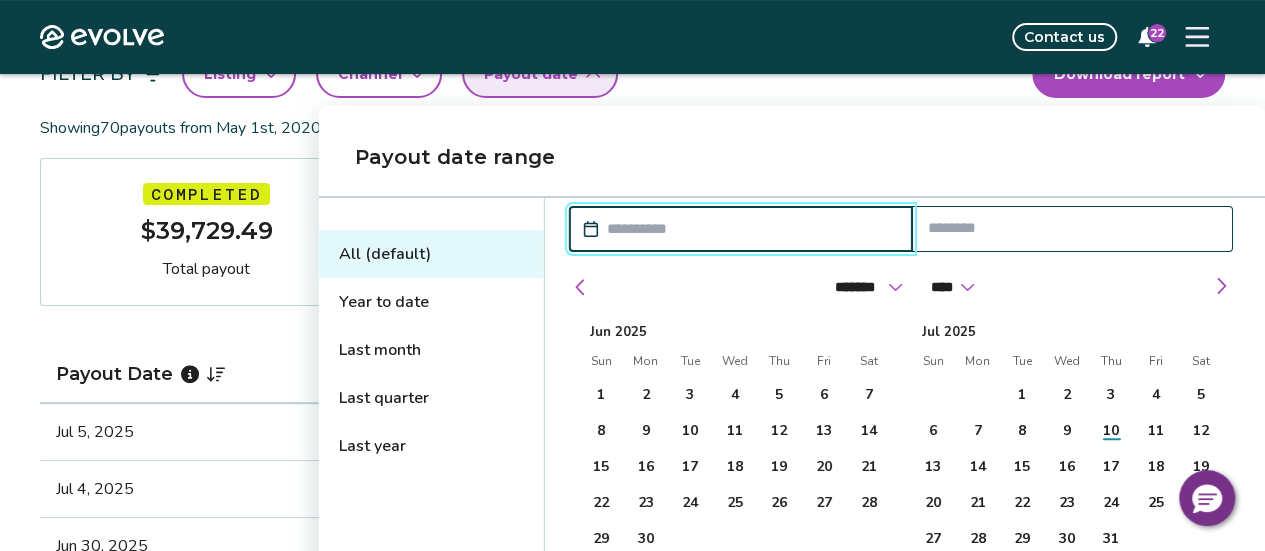 click on "Last year" at bounding box center [431, 446] 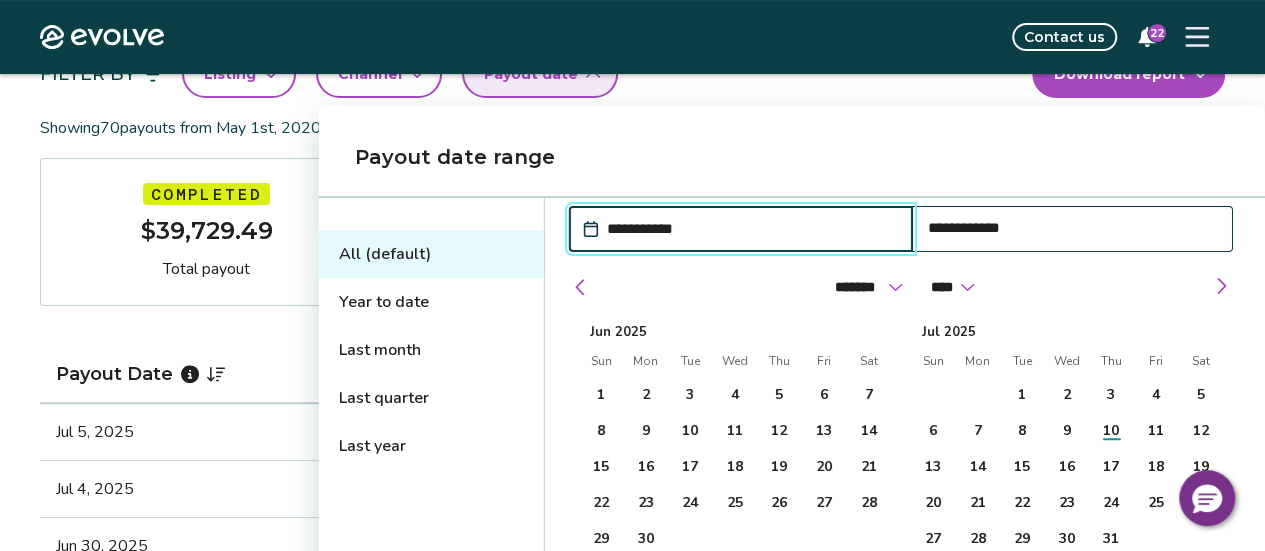 select on "****" 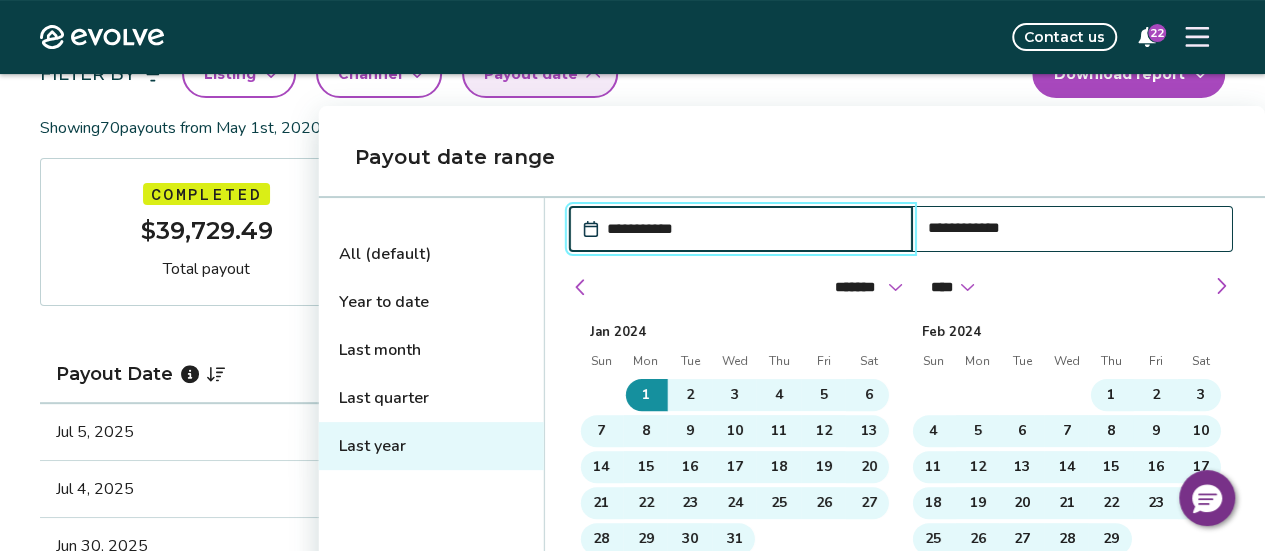 click on "**********" at bounding box center (751, 229) 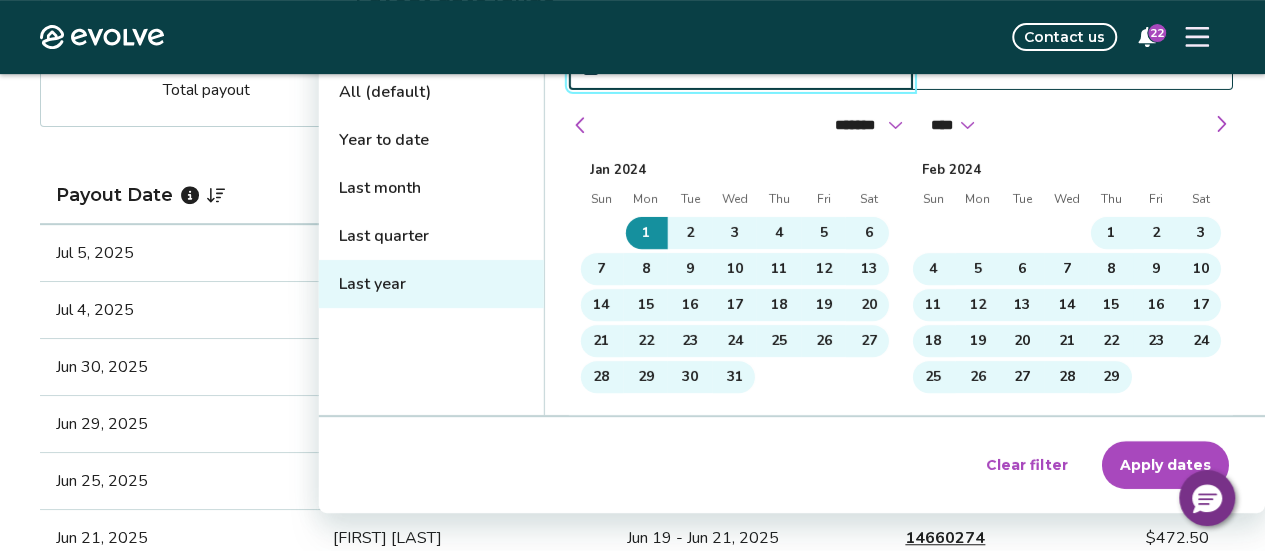 scroll, scrollTop: 422, scrollLeft: 0, axis: vertical 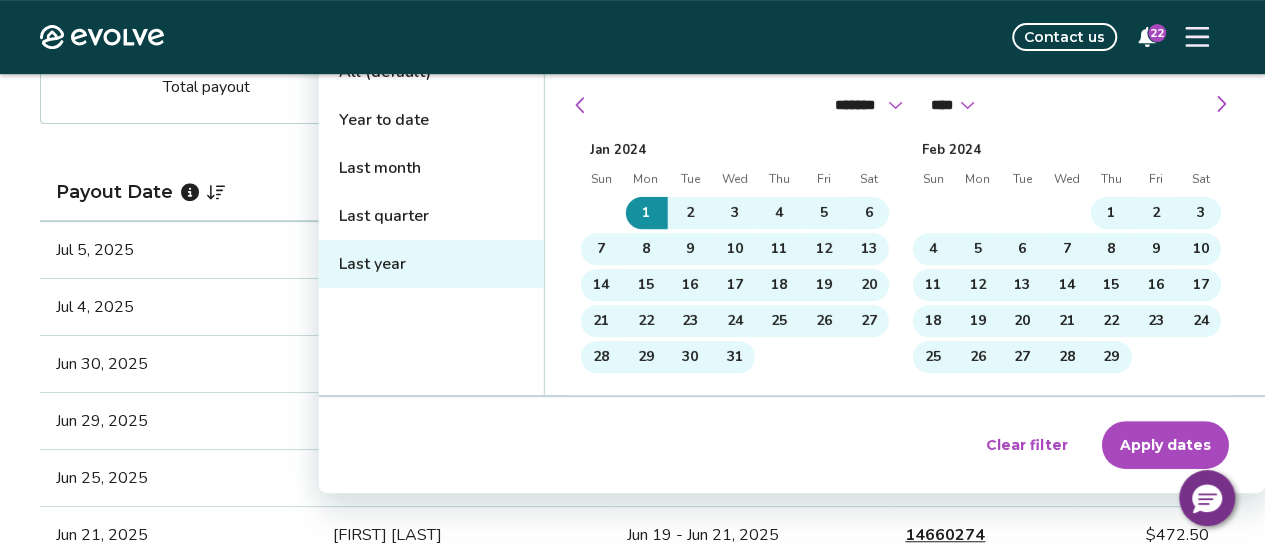 click on "Apply dates" at bounding box center [1165, 445] 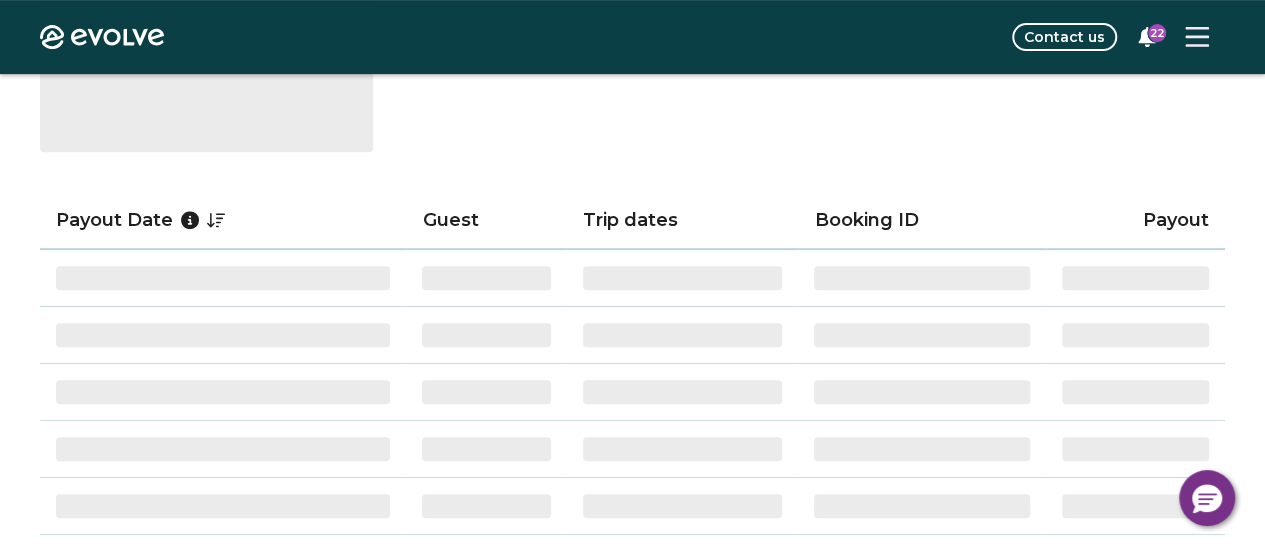 scroll, scrollTop: 38, scrollLeft: 0, axis: vertical 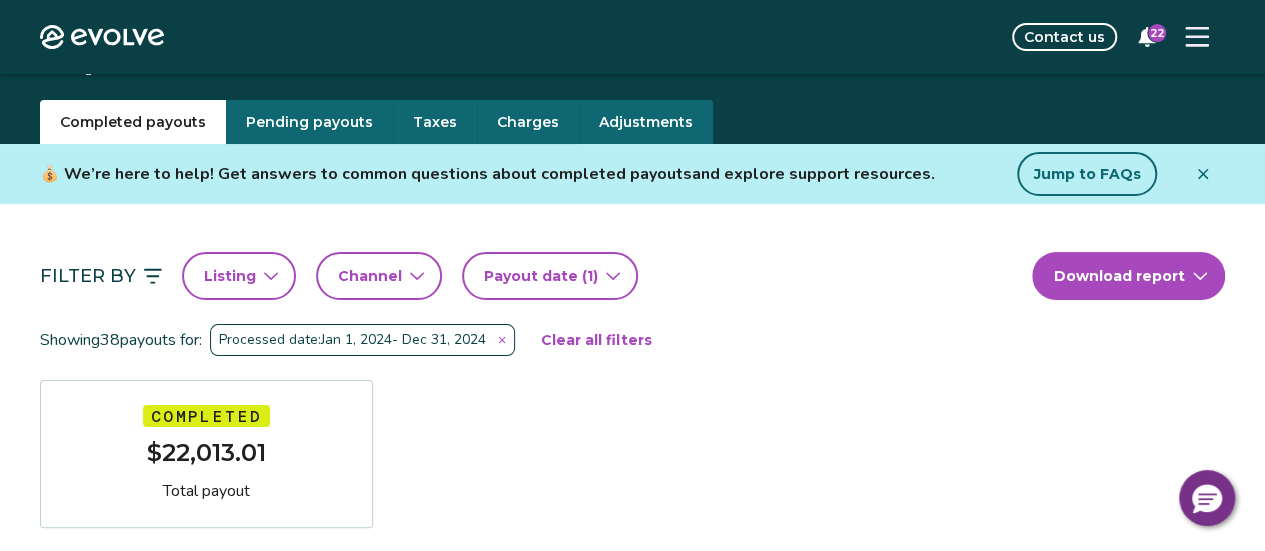 type 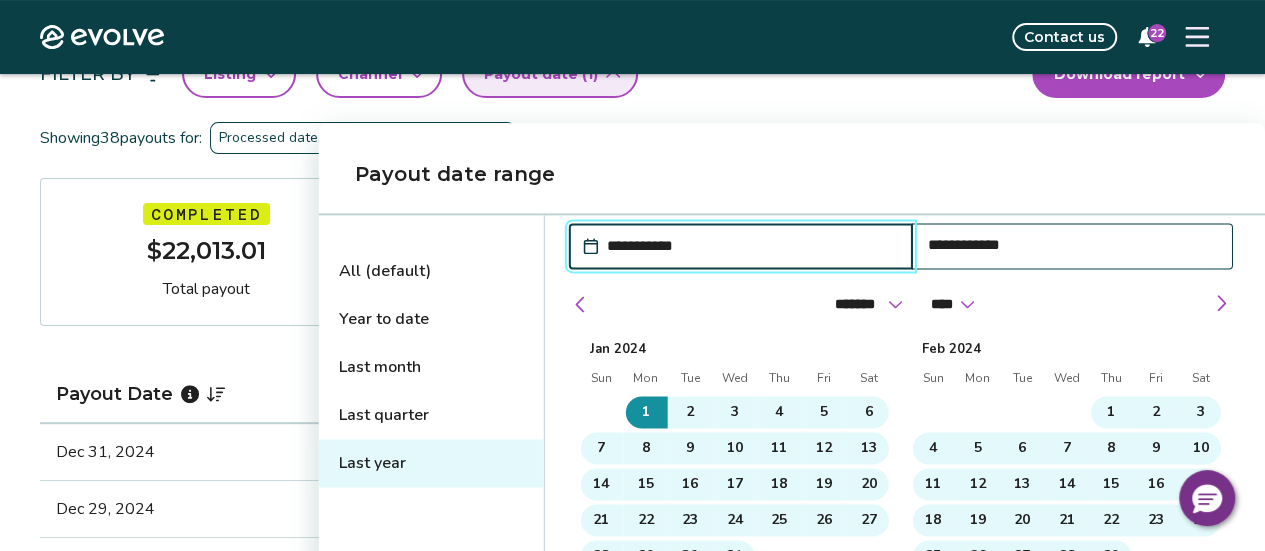scroll, scrollTop: 222, scrollLeft: 0, axis: vertical 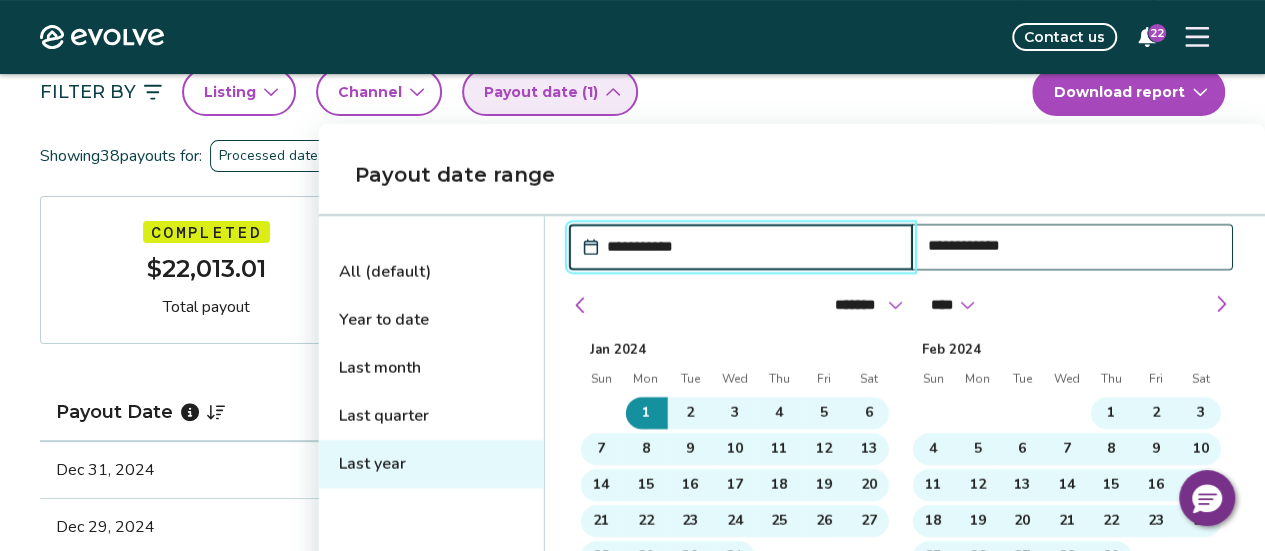 click on "Evolve Contact us 22 Reports Completed payouts Pending payouts Taxes Charges Adjustments 💰 We’re here to help! Get answers to common questions about   completed payouts  and explore support resources. Jump to FAQs Filter By  Listing Channel Payout date (1) Download   report Showing  38  payouts   for: Processed date:  Jan 1, 2024  -   Dec 31, 2024 Clear all filters Completed $22,013.01 Total payout Payout Date Guest Trip dates Booking ID Payout Dec 31, 2024 [FIRST] [LAST] Dec 29, 2024 - Jan 1, 2025 13987311 $684.43 Dec 29, 2024 [FIRST] [LAST] Dec 27, 2024 - Jan 2, 2025 13948171 $1,372.72 Dec 27, 2024 [FIRST] [LAST] Dec 25 - Dec 28, 2024 13984777 $771.73 Dec 22, 2024 [FIRST] [LAST] Dec 20 - Dec 22, 2024 13968626 $158.01 Nov 29, 2024 [FIRST] [LAST] Nov 27 - Dec 1, 2024 13923499 $982.31 Nov 24, 2024 [FIRST] [LAST] Nov 22 - Nov 30, 2024 13789523 $2,209.50 Nov 23, 2024 [FIRST] [LAST] Nov 21 - Nov 24, 2024 13889893 $609.63 Nov 10, 2024 [FIRST] [LAST] Nov 8 - Nov 11, 2024 13850832 $609.63 Oct 27, 2024" at bounding box center [632, 1281] 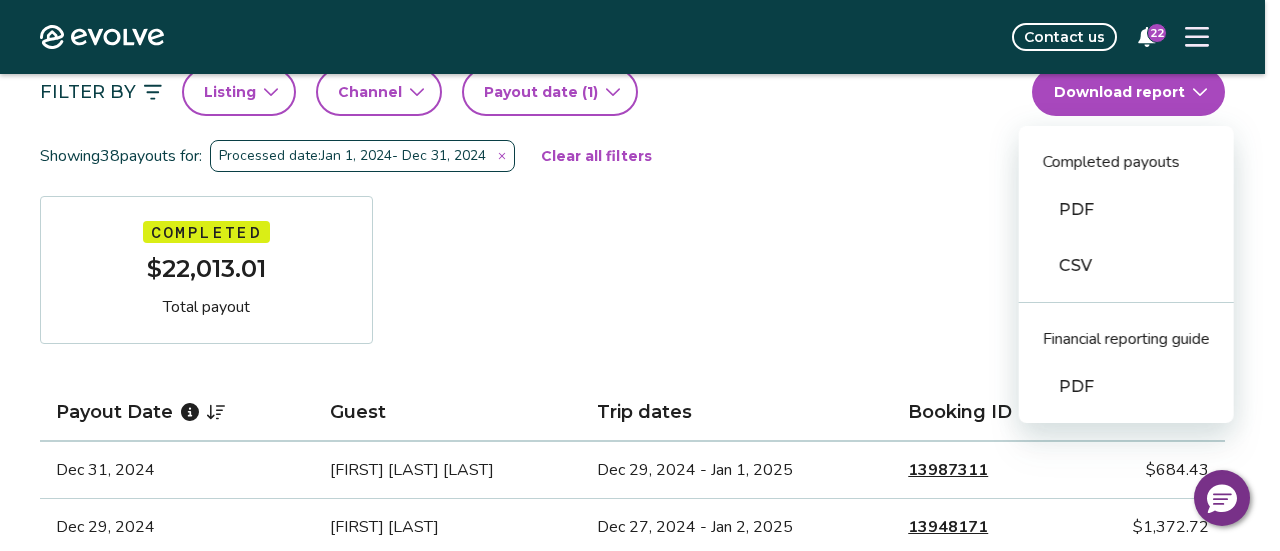 click on "CSV" at bounding box center (1126, 266) 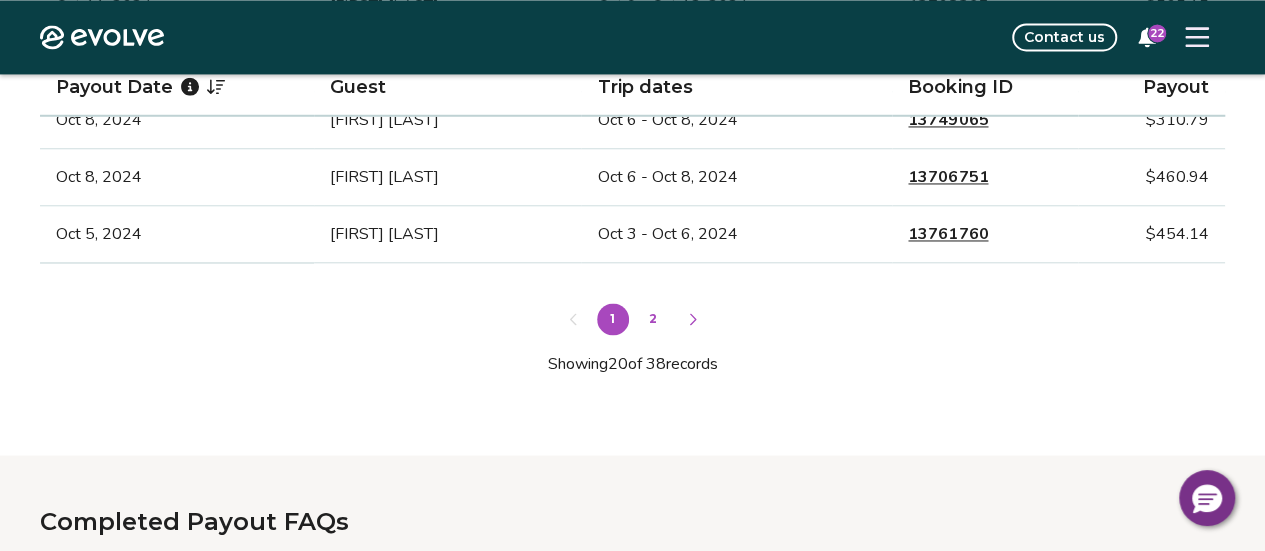 scroll, scrollTop: 1543, scrollLeft: 0, axis: vertical 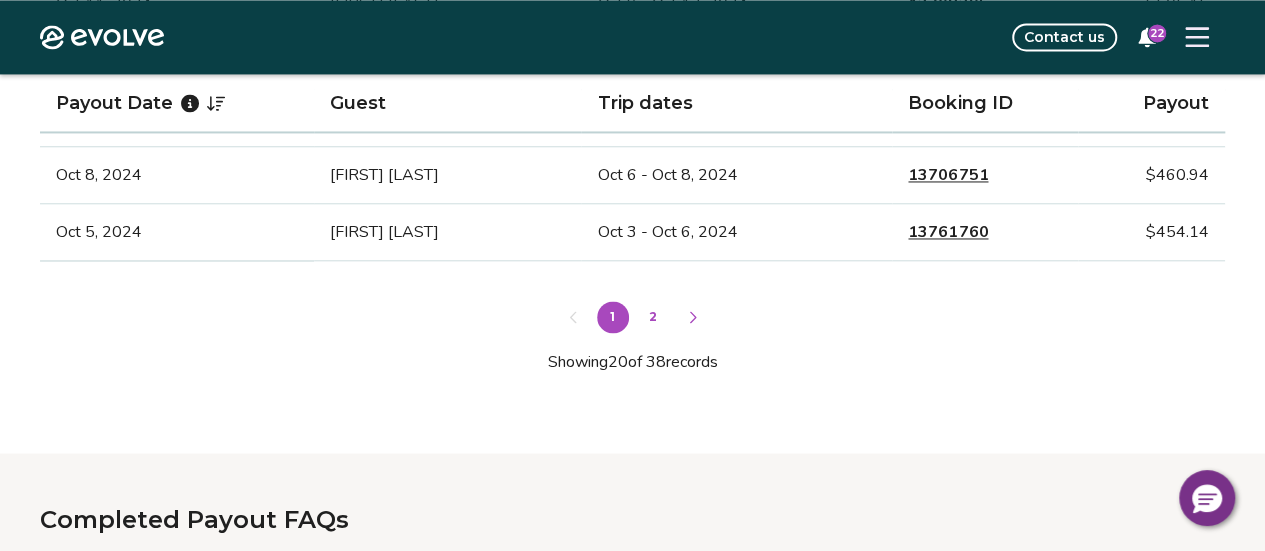 click on "2" at bounding box center [653, 317] 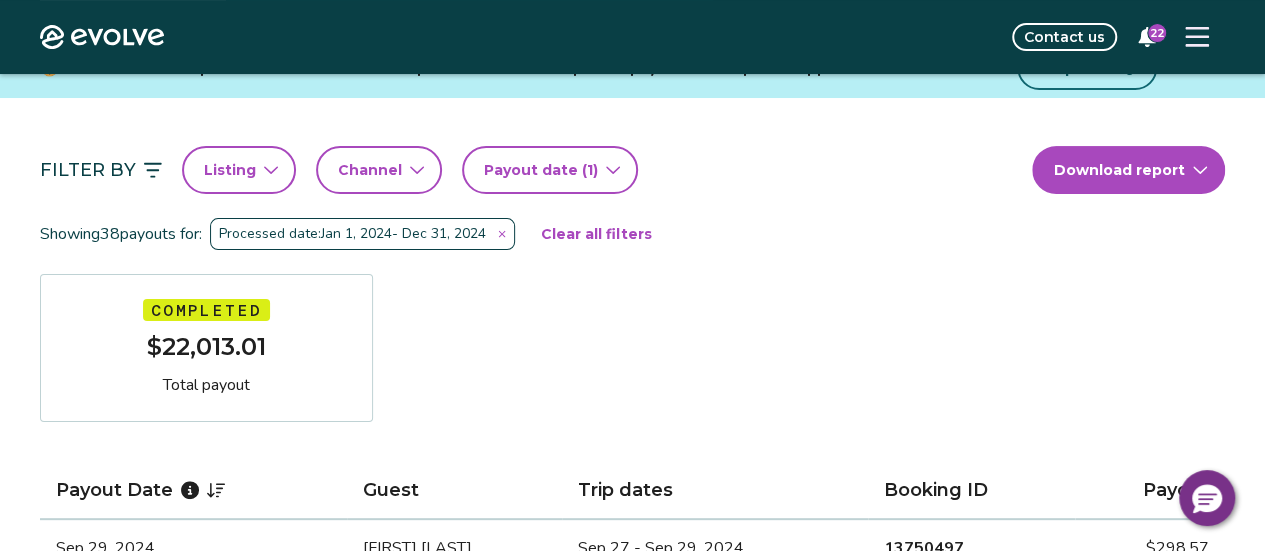 scroll, scrollTop: 148, scrollLeft: 0, axis: vertical 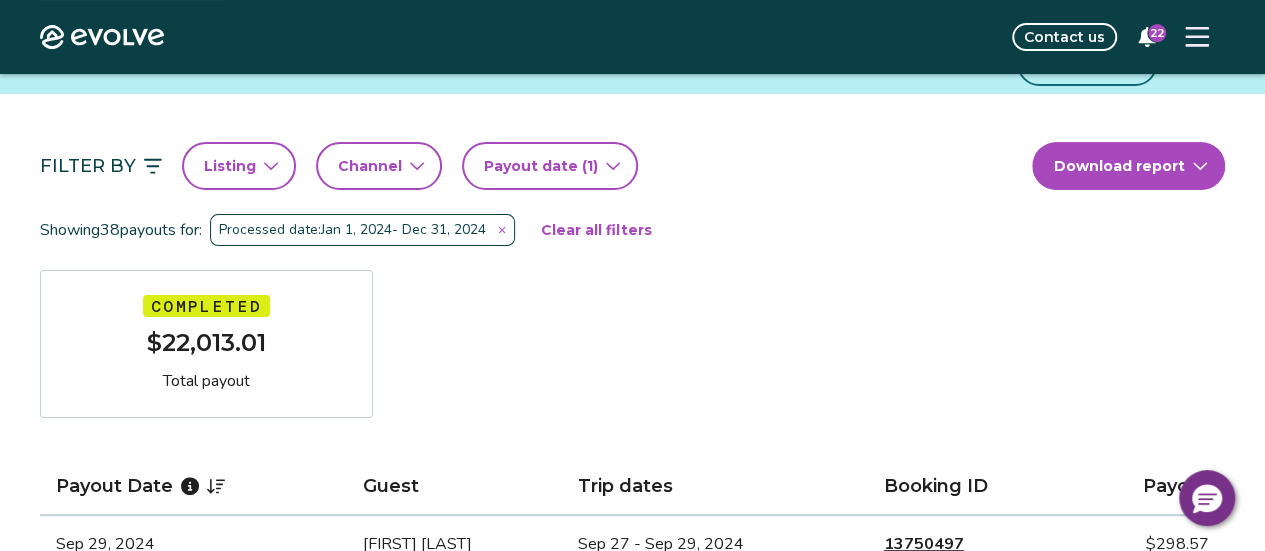 click 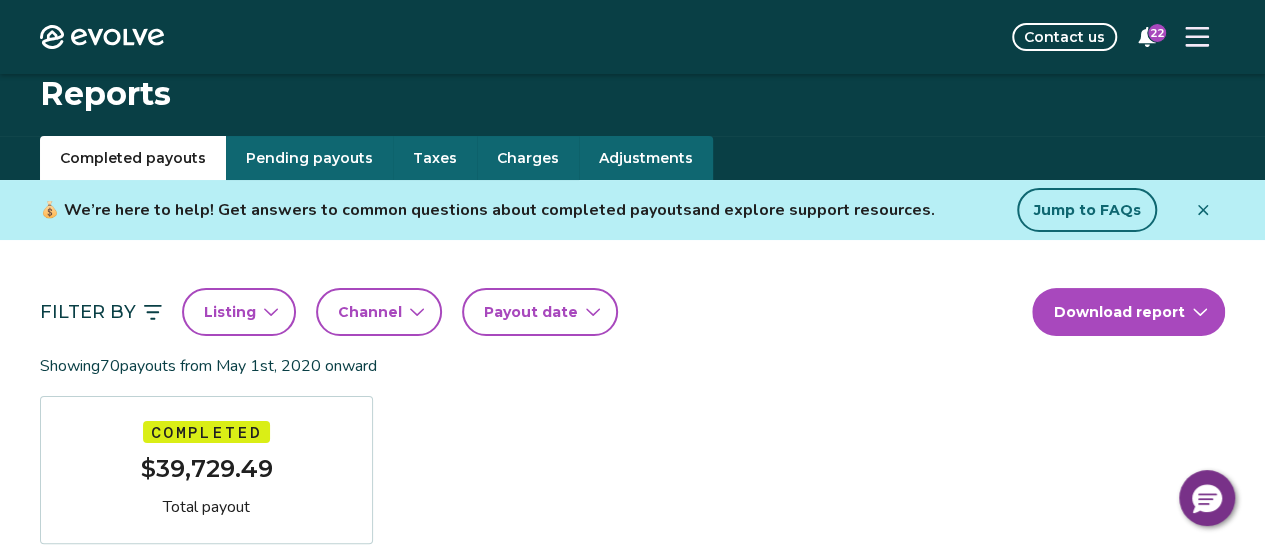 scroll, scrollTop: 1, scrollLeft: 0, axis: vertical 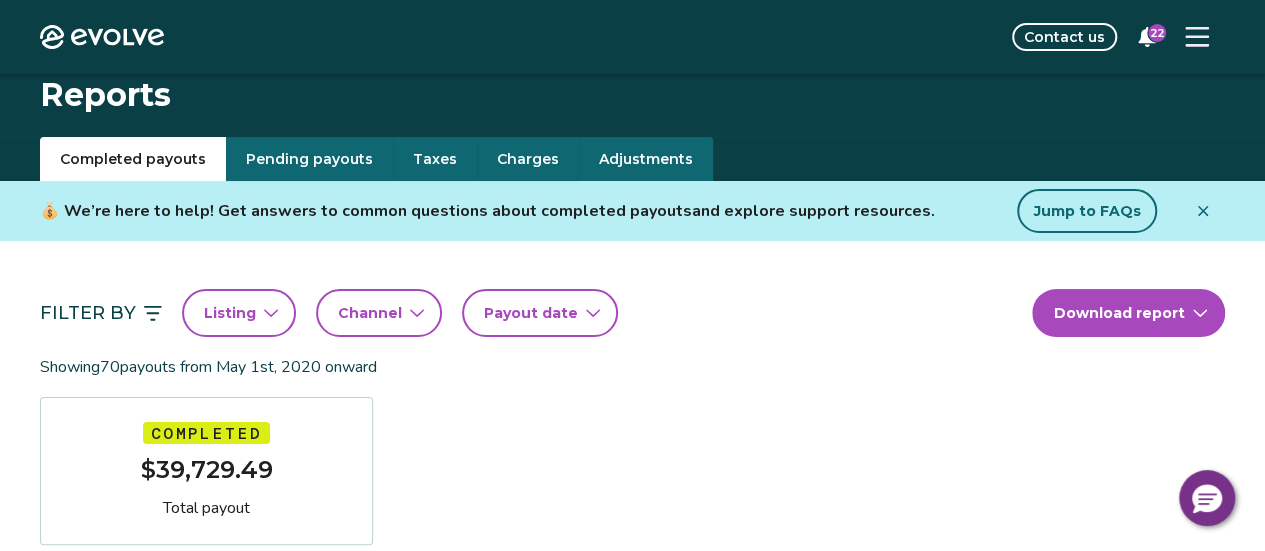 click on "Filter By  Listing Channel Payout date Download   report Showing  70  payouts   from May 1st, 2020 onward Completed $39,729.49 Total payout Payout Date Guest Trip dates Booking ID Payout Apr 27, 2025 [FIRST] [LAST] Apr 25 - Apr 28, 2025 14385704 $433.88 Apr 20, 2025 [FIRST] [LAST] Apr 18 - Apr 20, 2025 14254304 $334.36 Apr 11, 2025 [FIRST] [LAST] Apr 9 - Apr 12, 2025 14076194 $609.63 Apr 8, 2025 [FIRST] [LAST] Apr 6 - Apr 8, 2025 14422336 $472.50 Apr 6, 2025 [FIRST] [LAST] Apr 4 - Apr 6, 2025 14338596 $334.36 Apr 2, 2025 [FIRST] [LAST] Mar 31 - Apr 5, 2025 14178661 $721.10 Mar 30, 2025 [FIRST] [LAST] Mar 28 - Mar 30, 2025 14264226 $335.17 Mar 23, 2025 [FIRST] [LAST] Mar 21 - Mar 23, 2025 14337176 $333.39 Mar 17, 2025 [FIRST] [LAST] Mar 15 - Mar 21, 2025 14232940 $825.04 Mar 9, 2025 [FIRST] [LAST] Mar 7 - Mar 9, 2025 14331330 $334.36 Mar 2, 2025 [FIRST] [LAST] Feb 28 - Mar 2, 2025 14148673 $335.17 Feb 15, 2025 [FIRST] [LAST] Feb 13 - Feb 17, 2025 14135905 $531.00 Dec 31, 2024 [FIRST] [LAST] 13987311 1 2" at bounding box center (632, 1092) 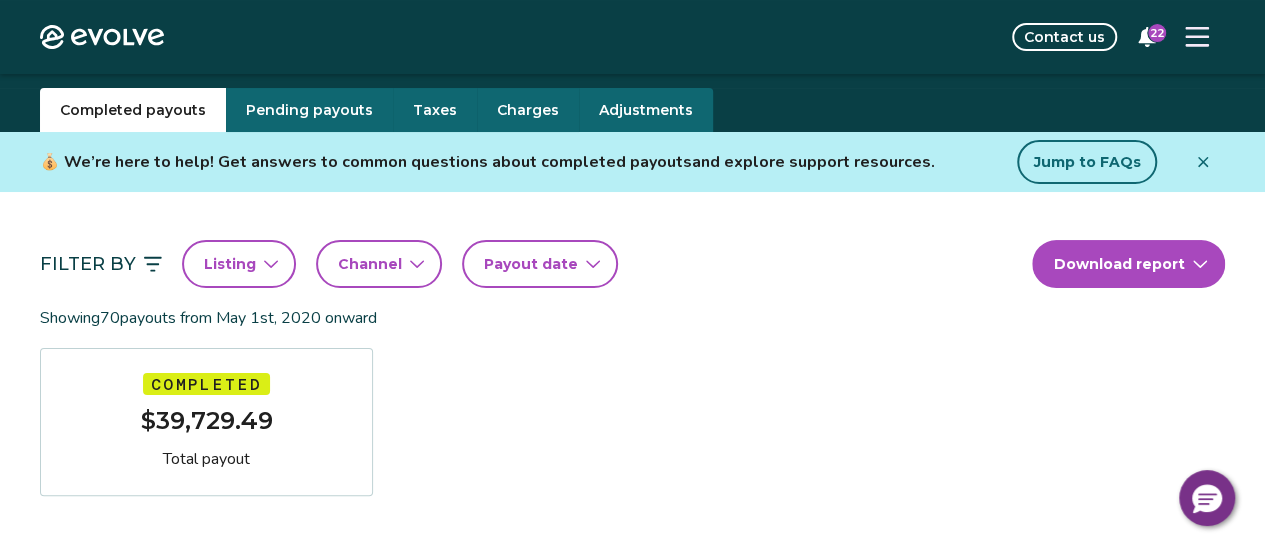 scroll, scrollTop: 0, scrollLeft: 0, axis: both 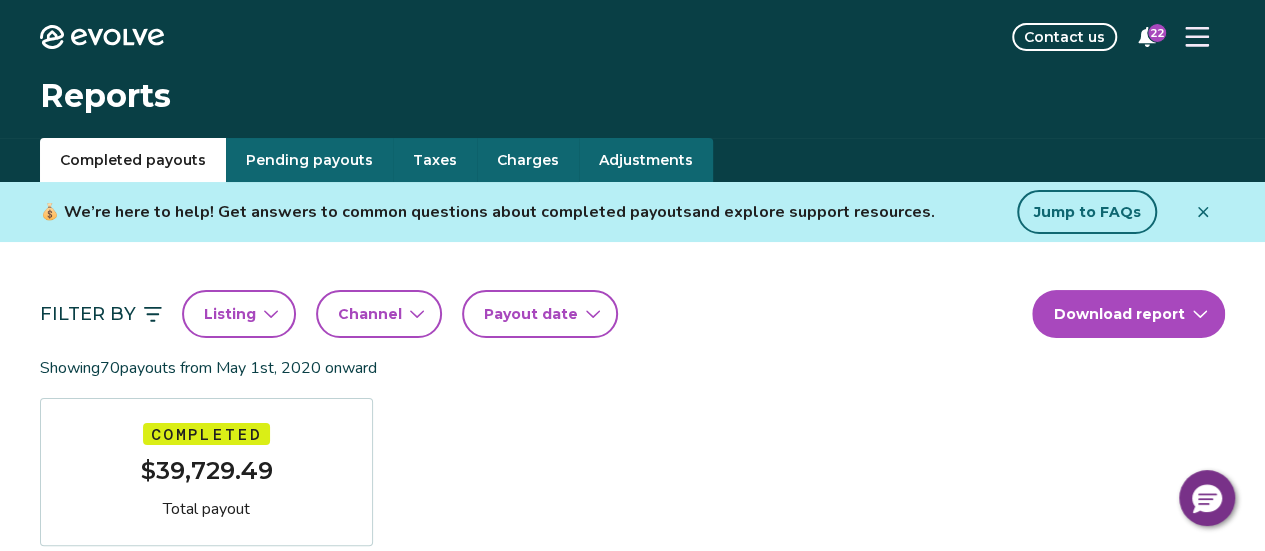 click on "Payout date" at bounding box center [531, 314] 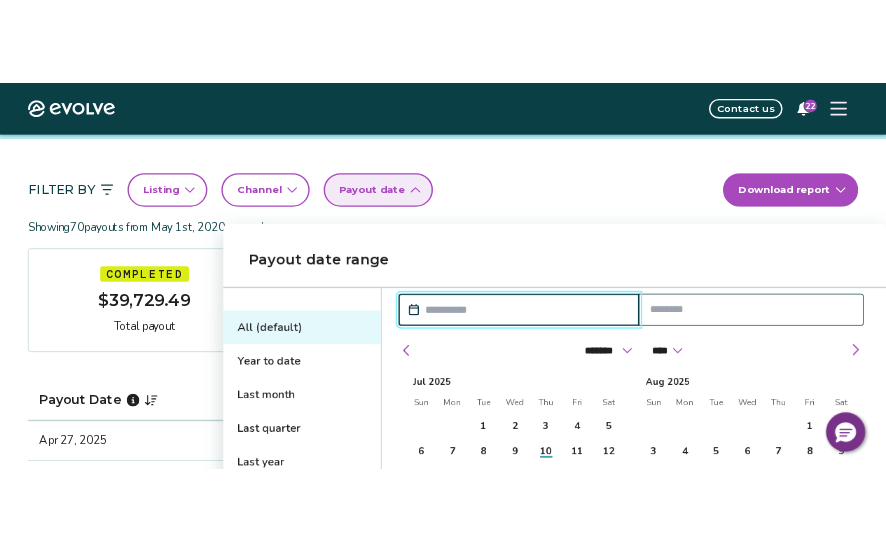 scroll, scrollTop: 162, scrollLeft: 0, axis: vertical 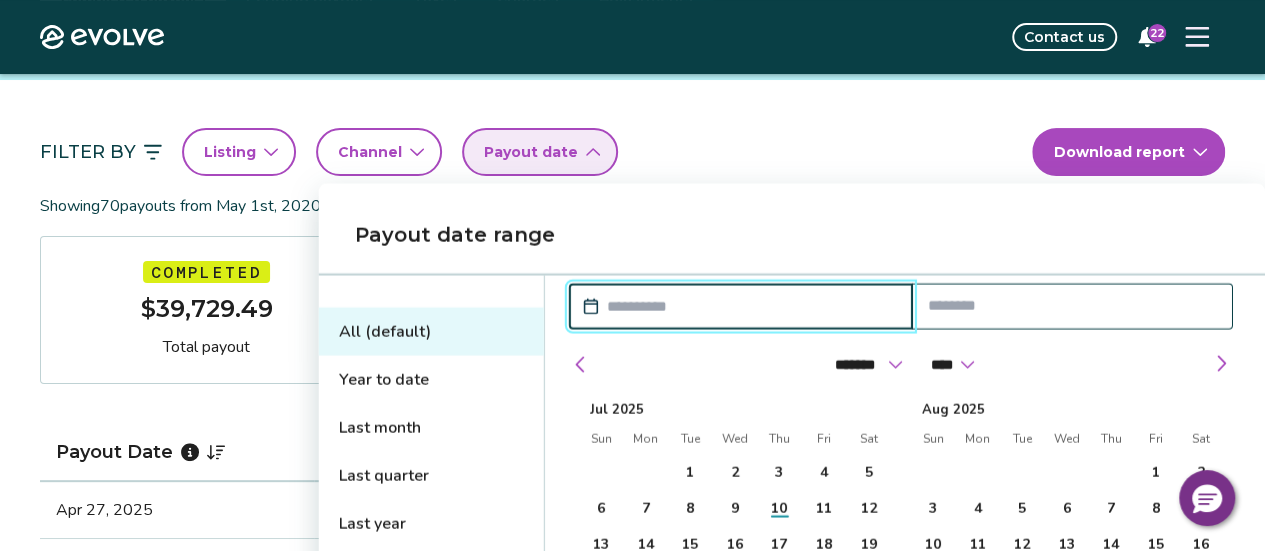 click at bounding box center [751, 306] 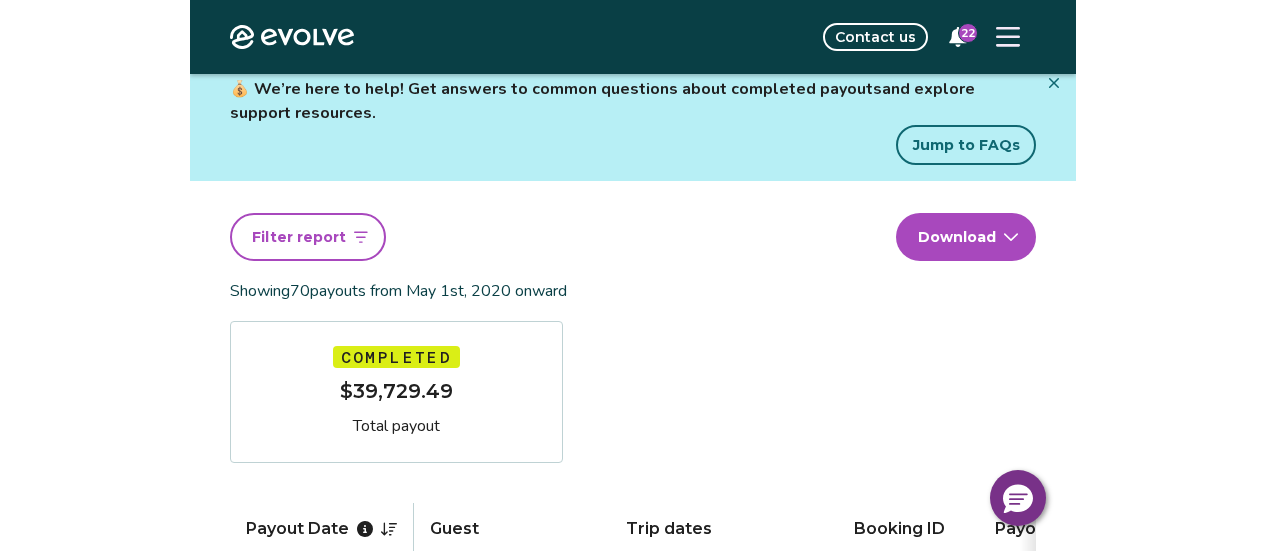 scroll, scrollTop: 120, scrollLeft: 0, axis: vertical 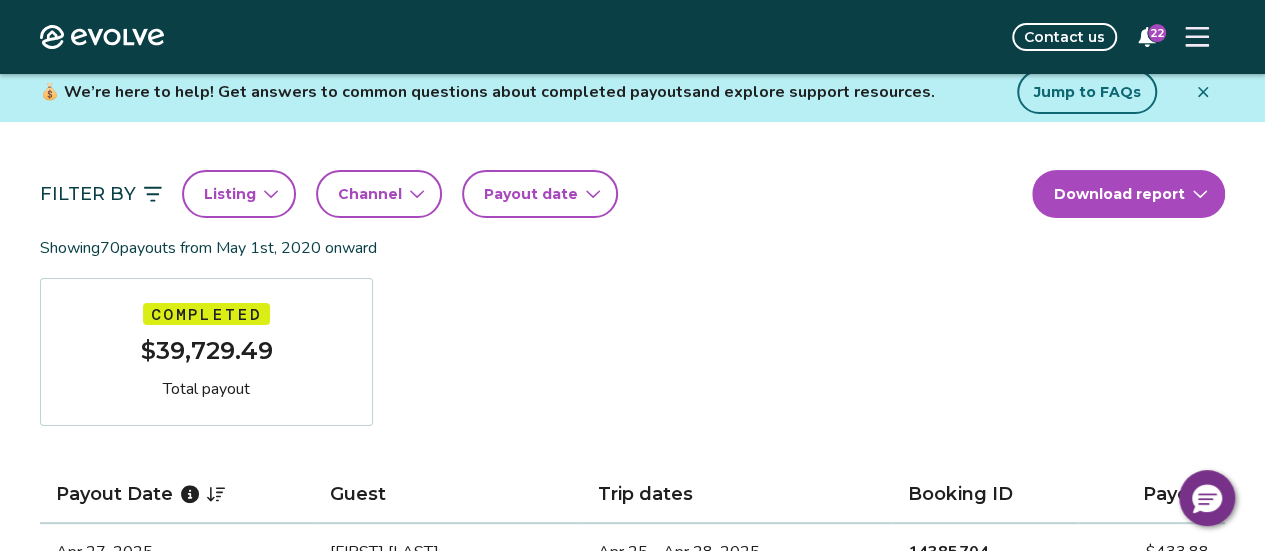 click on "Payout date" at bounding box center [531, 194] 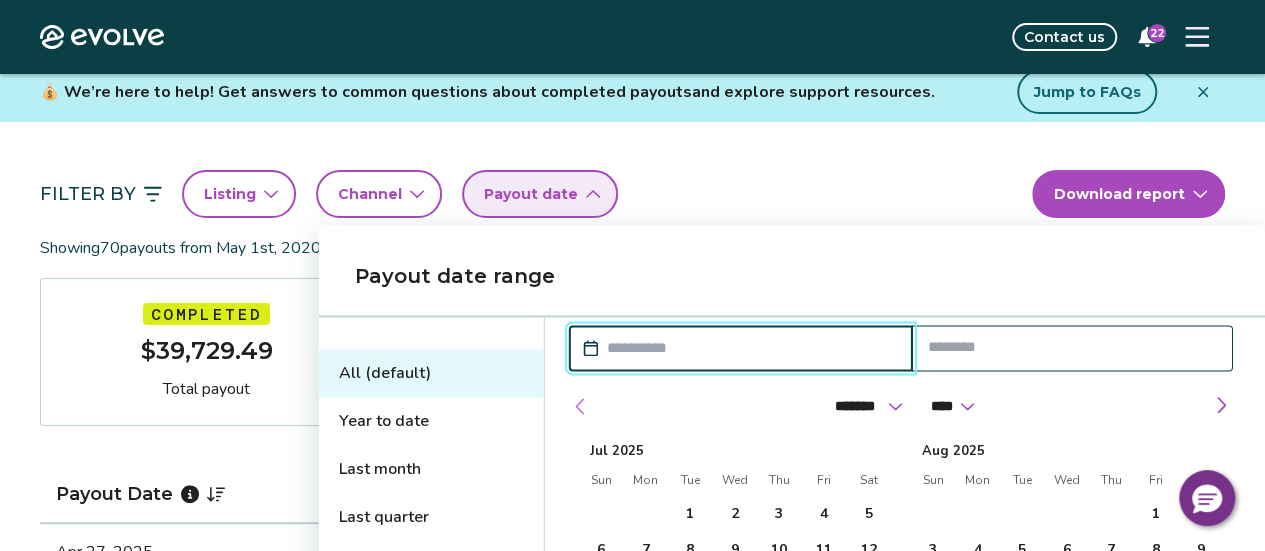 click at bounding box center [581, 406] 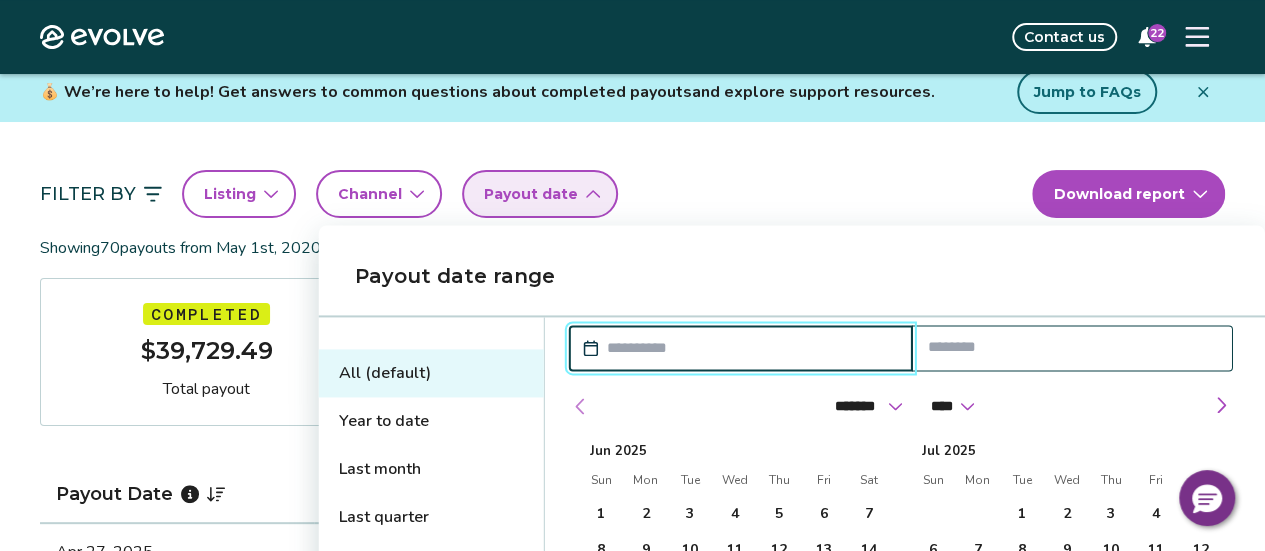 click at bounding box center (581, 406) 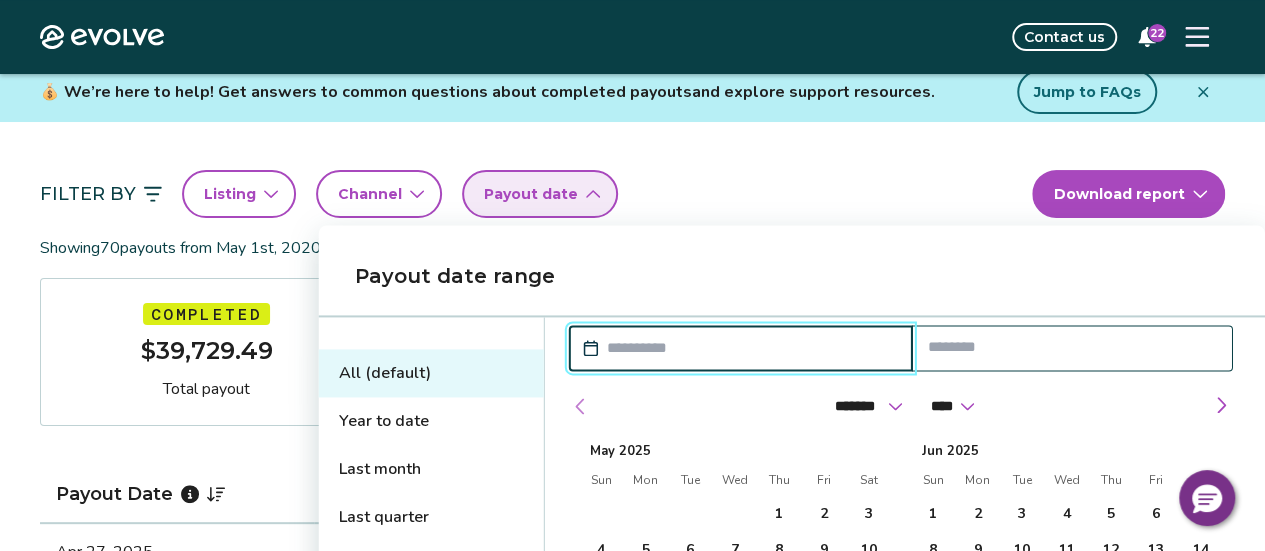 click at bounding box center (581, 406) 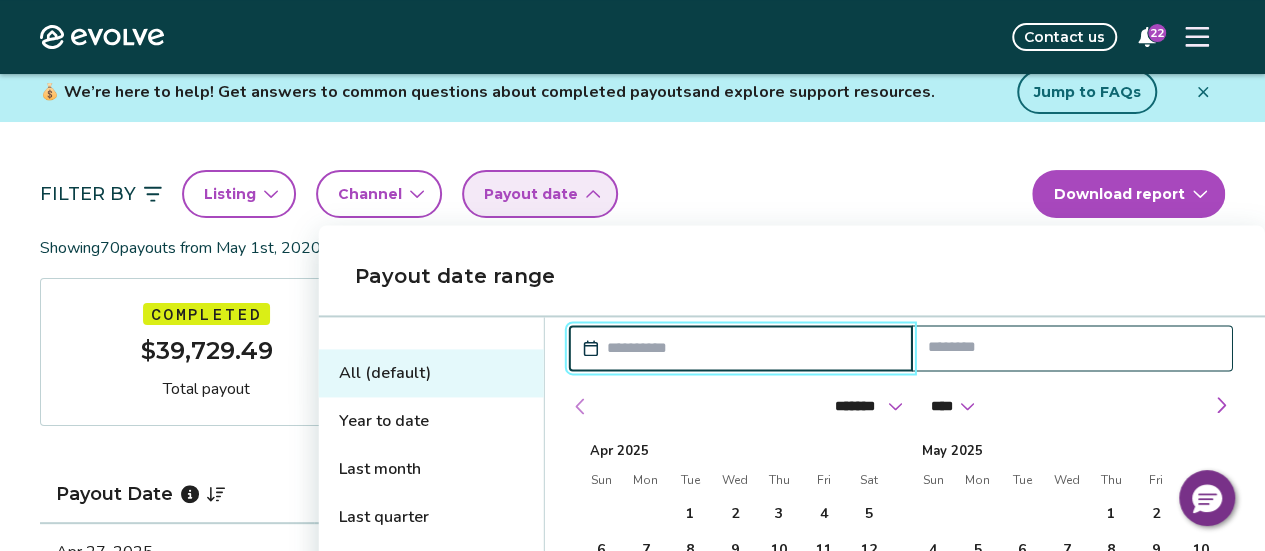 click at bounding box center (581, 406) 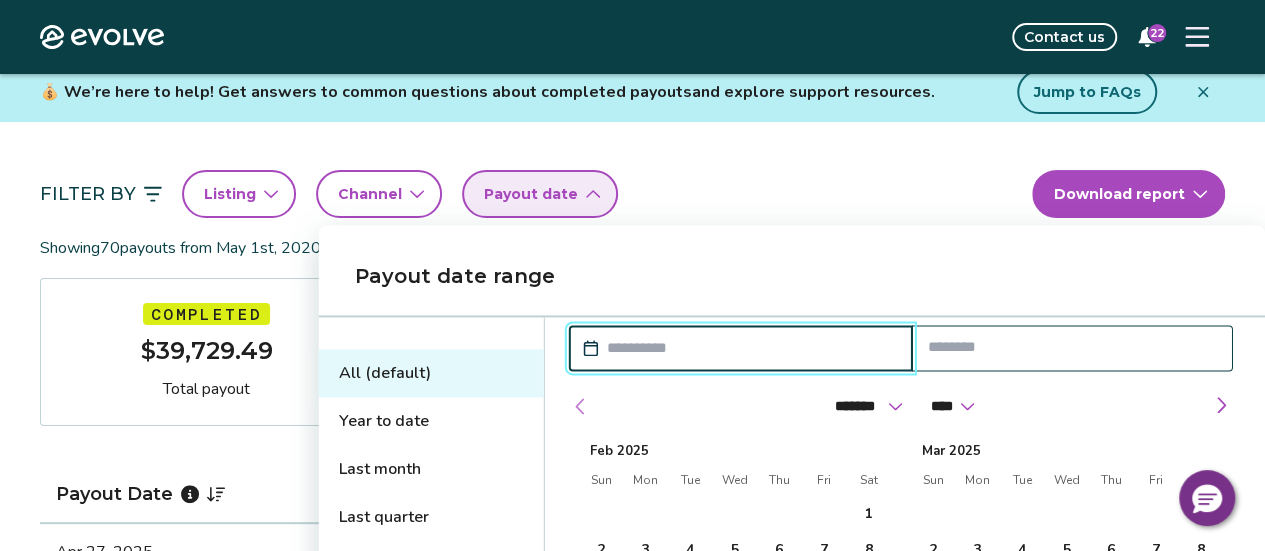 click at bounding box center [581, 406] 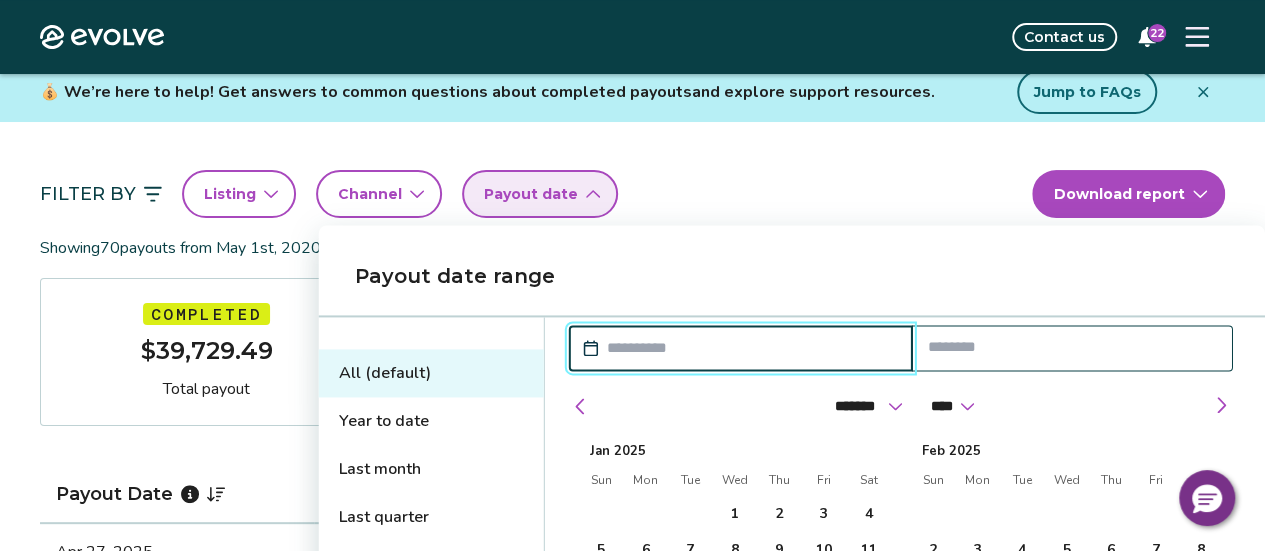 click on "1" at bounding box center (735, 514) 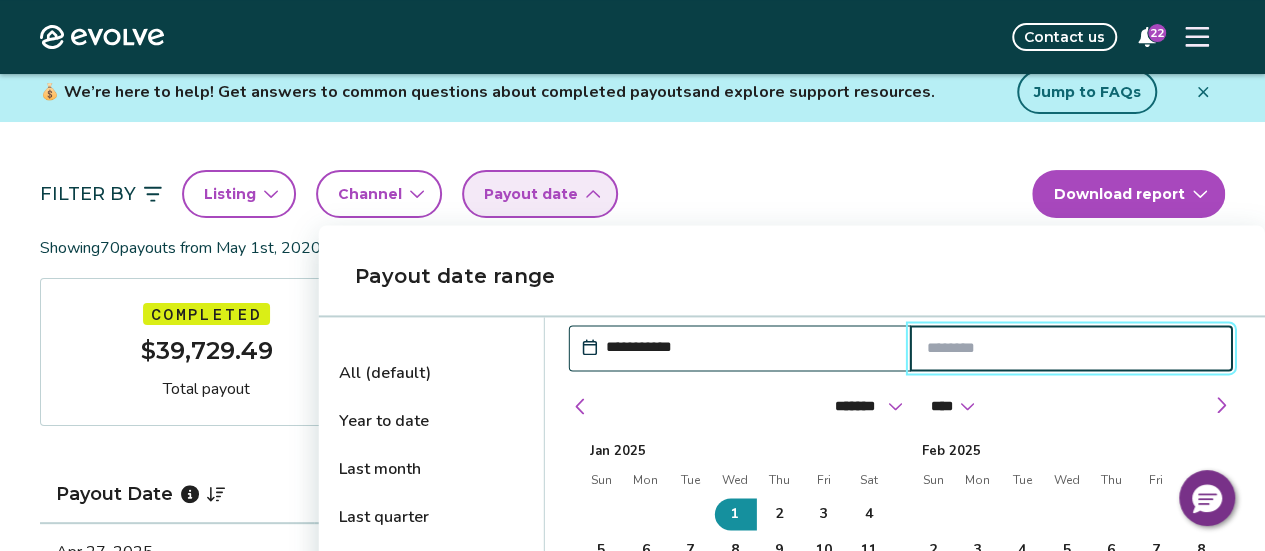 click at bounding box center (1071, 348) 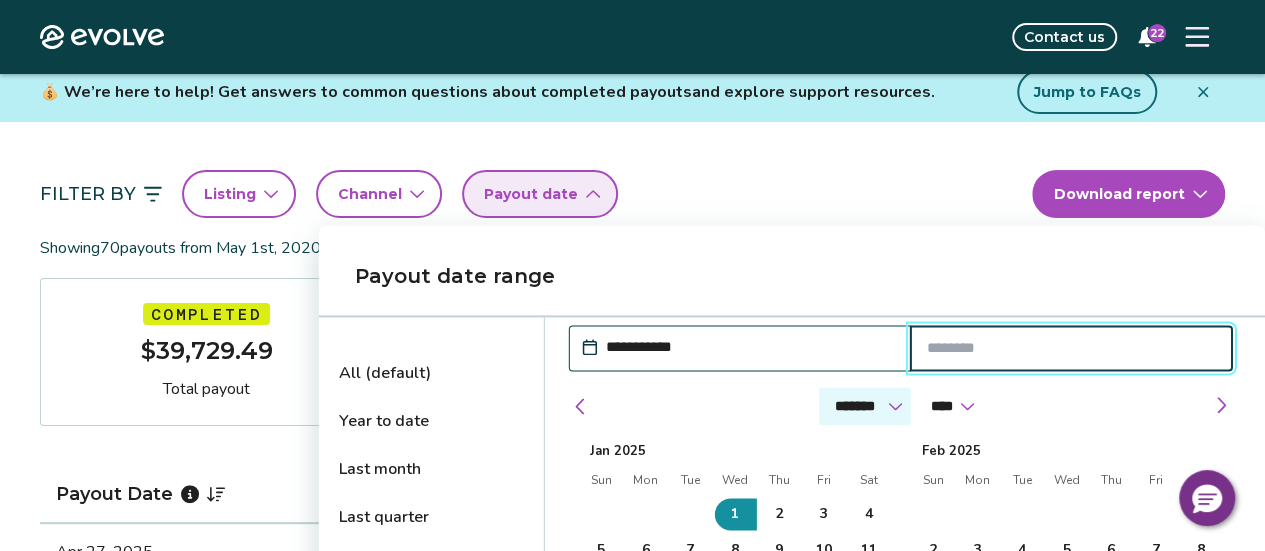 click on "******* ******** ***** ***** *** **** **** ****** ********* ******* ******** ********" at bounding box center [865, 406] 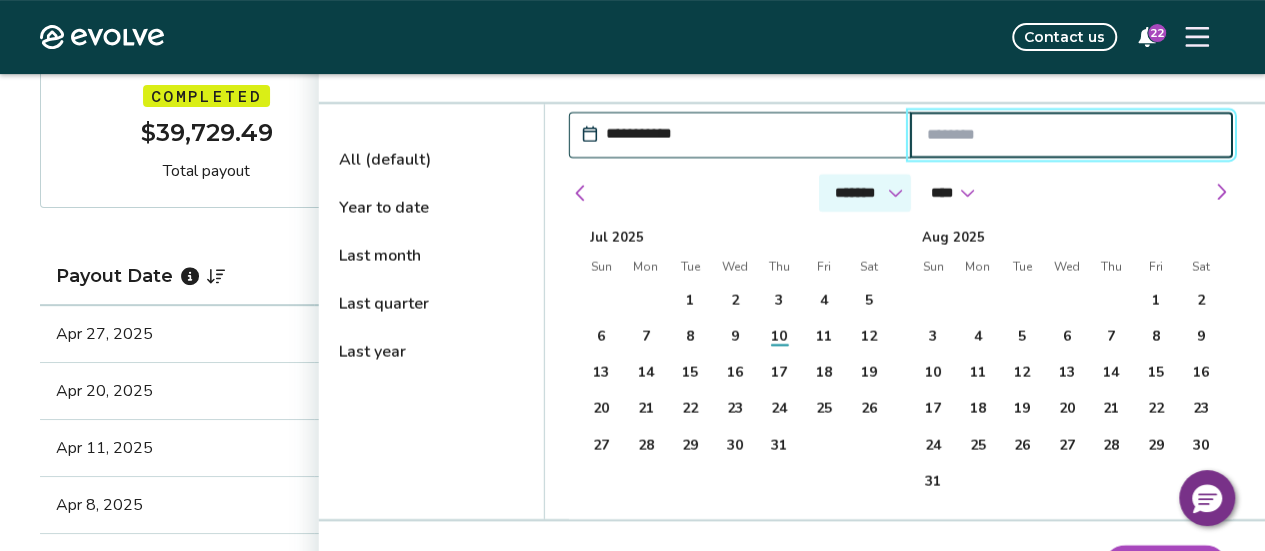 scroll, scrollTop: 341, scrollLeft: 0, axis: vertical 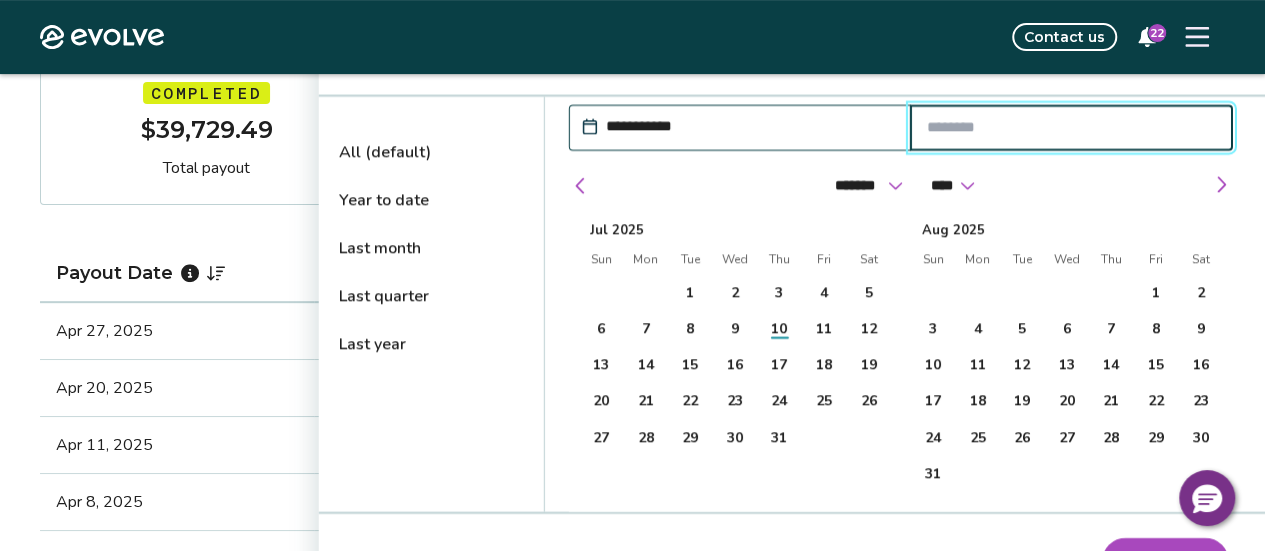click on "10" at bounding box center (779, 330) 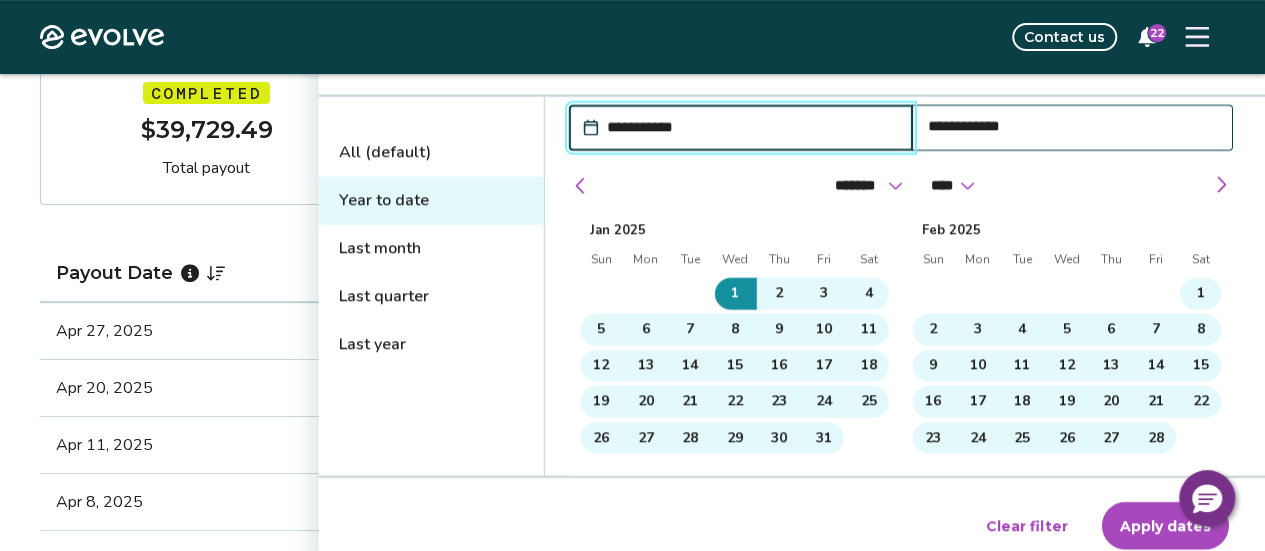 click on "Apply dates" at bounding box center [1165, 526] 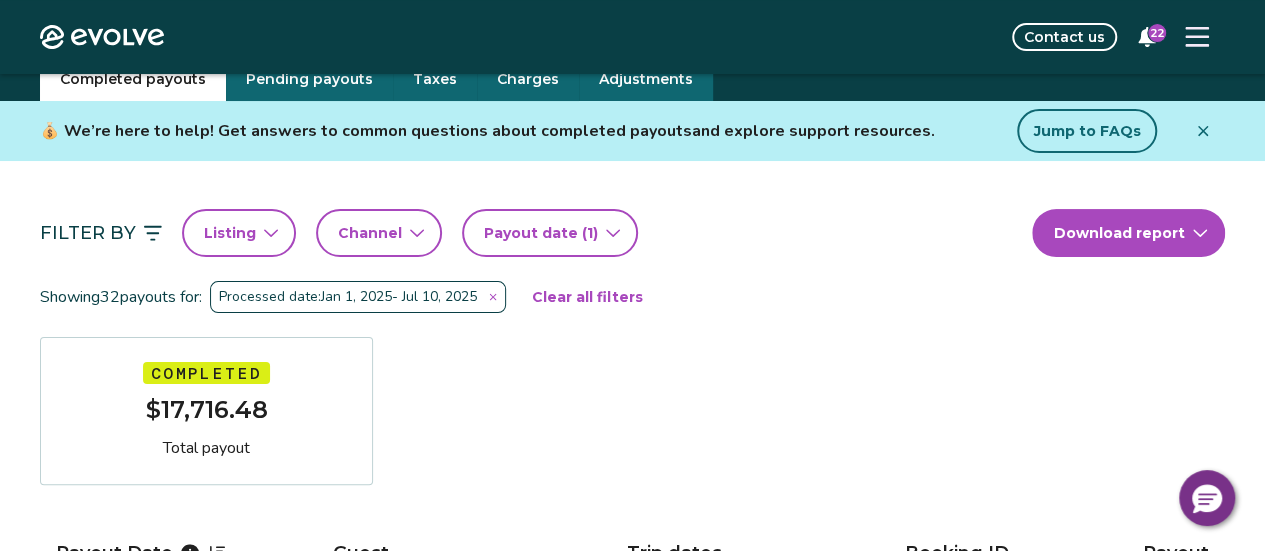 scroll, scrollTop: 80, scrollLeft: 0, axis: vertical 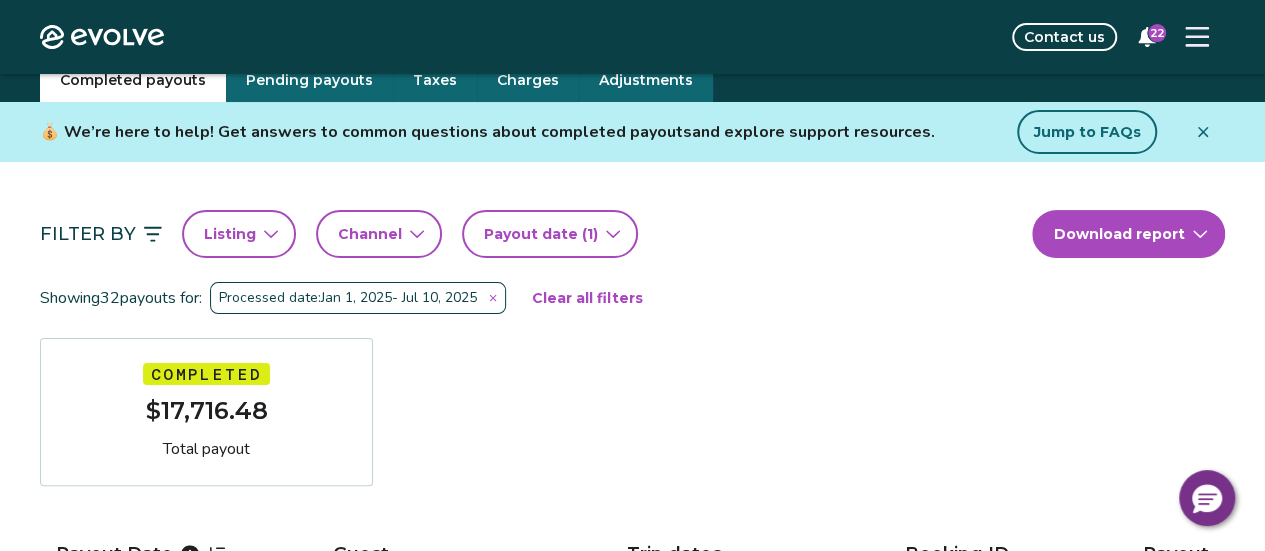 click on "Listing" at bounding box center (230, 234) 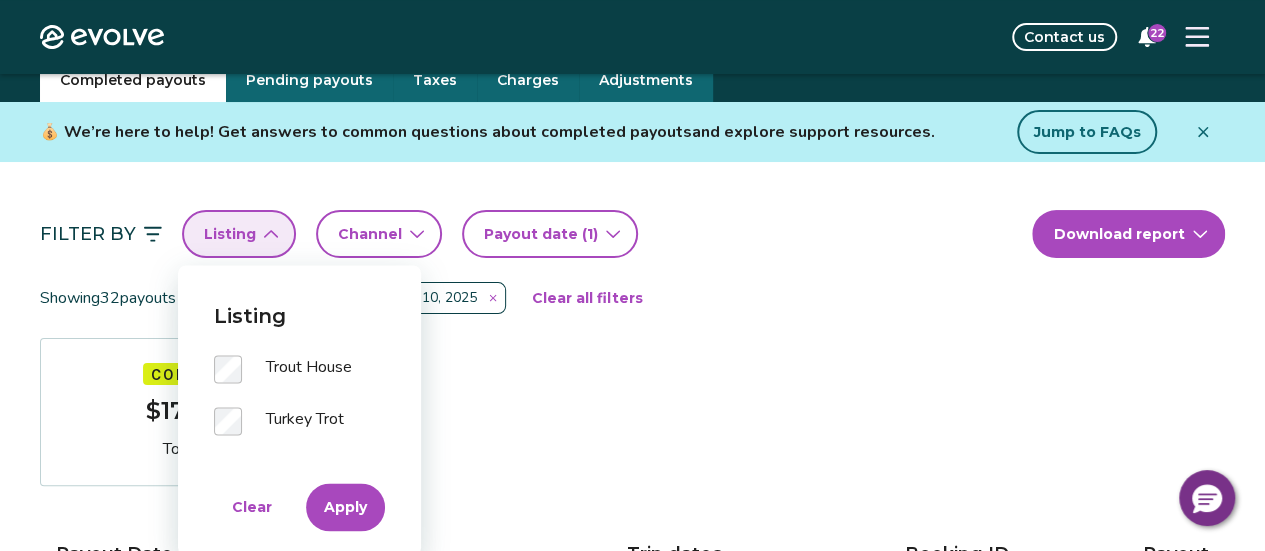 click on "Apply" at bounding box center [345, 507] 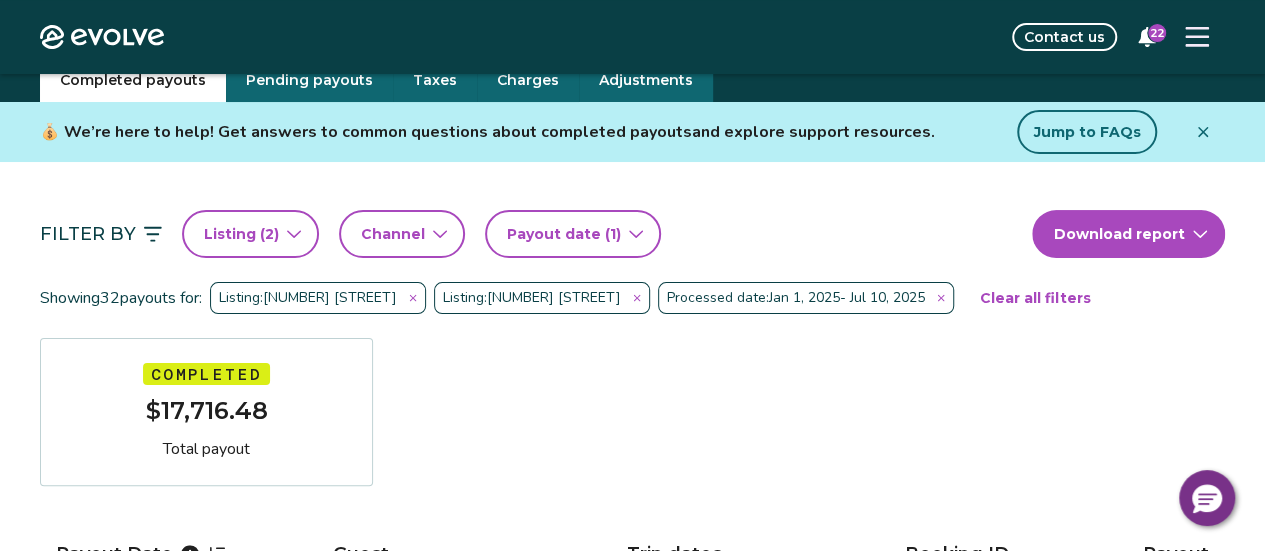 click on "(1)" at bounding box center (611, 234) 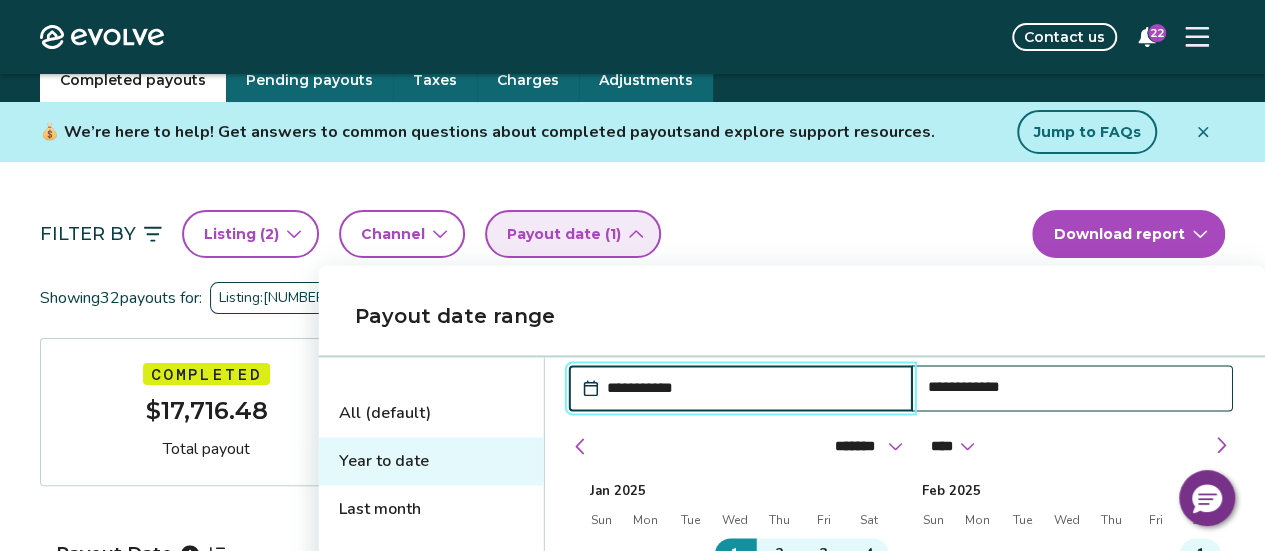 click on "**********" at bounding box center [1072, 387] 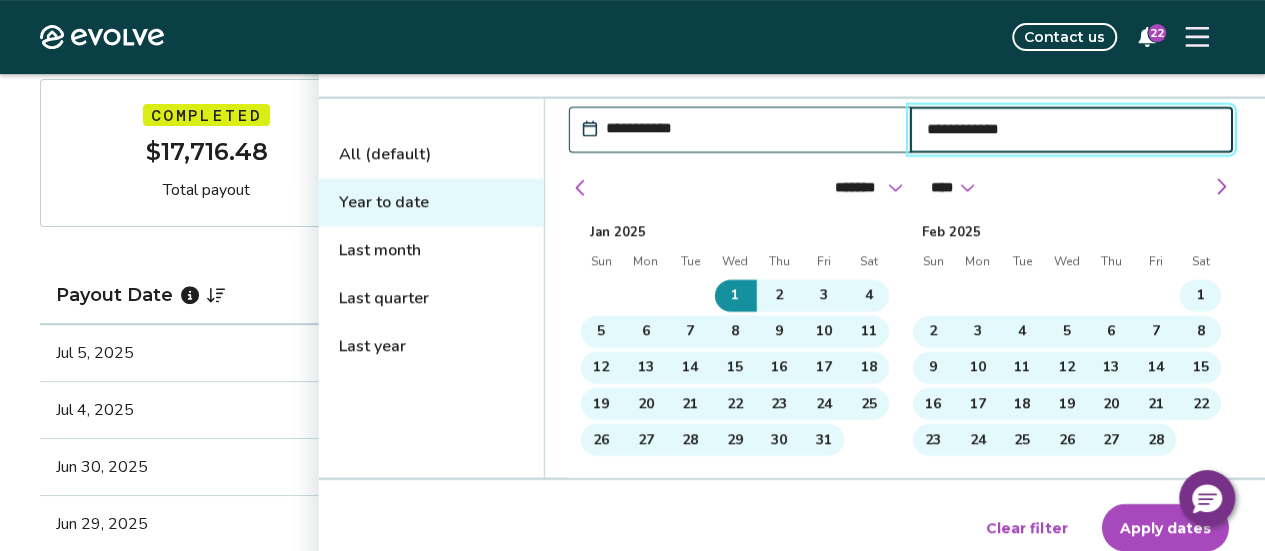 click on "Apply dates" at bounding box center [1165, 528] 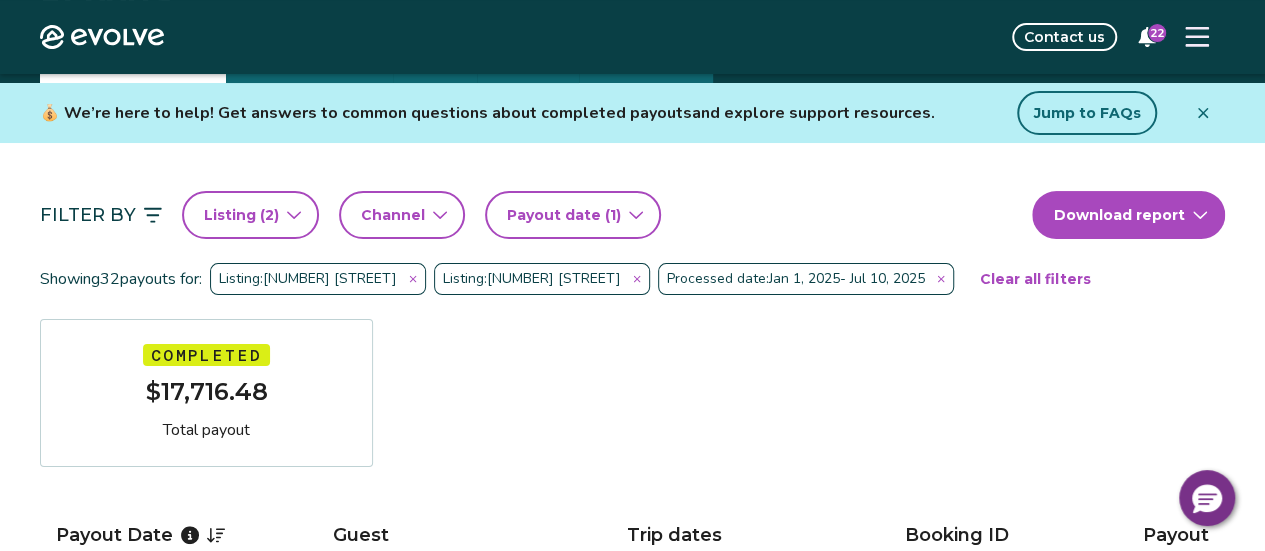 scroll, scrollTop: 0, scrollLeft: 0, axis: both 